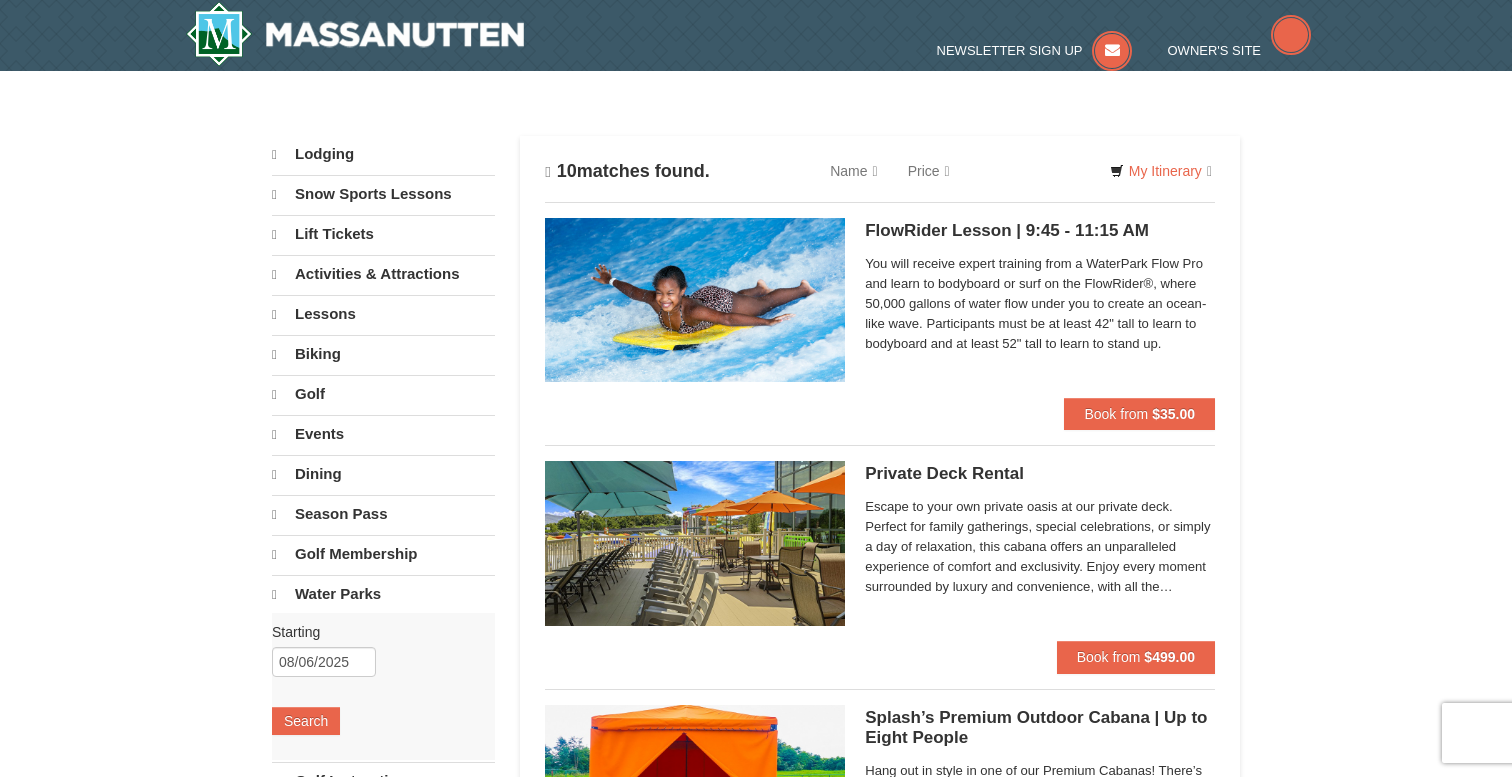 scroll, scrollTop: 0, scrollLeft: 0, axis: both 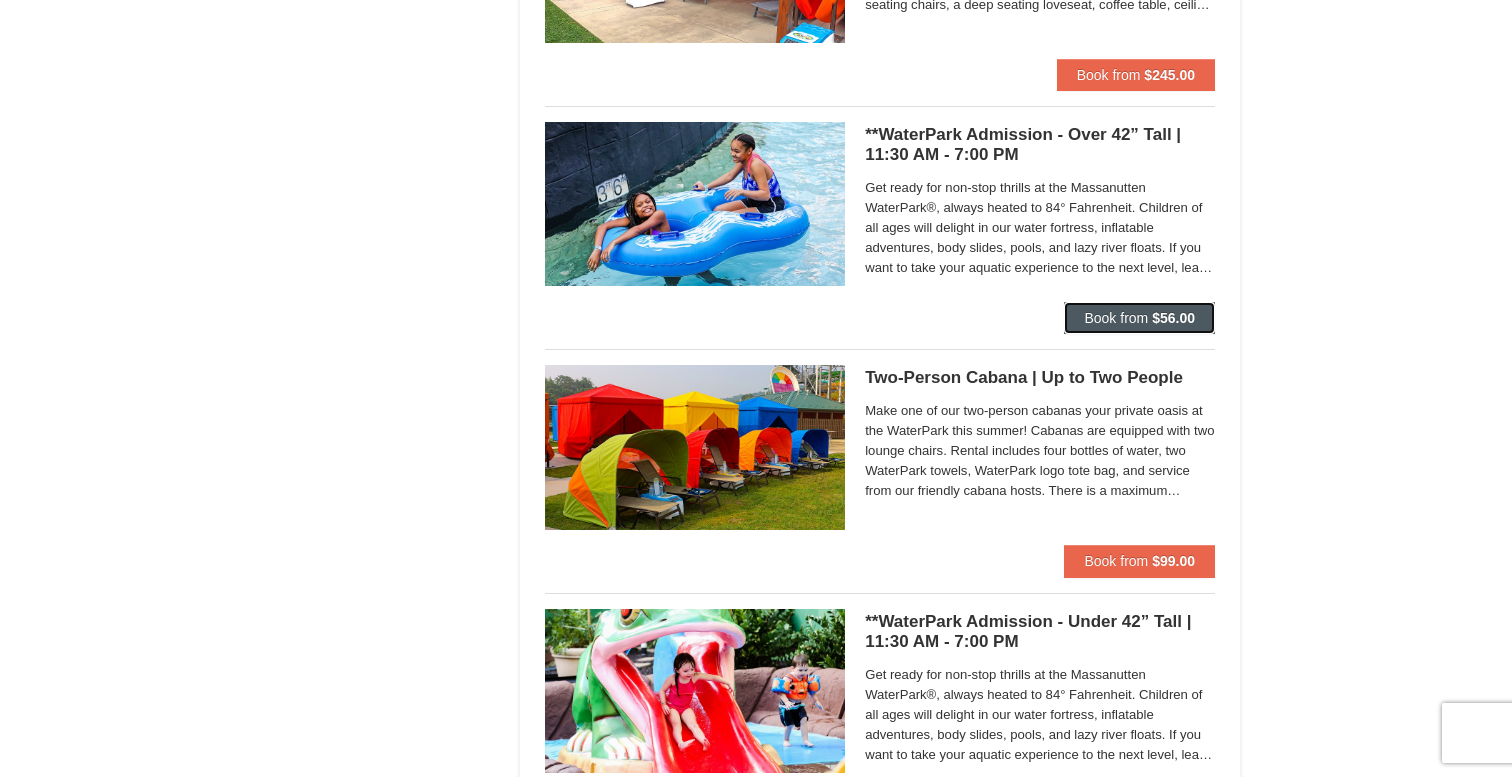 click on "$56.00" at bounding box center (1173, 318) 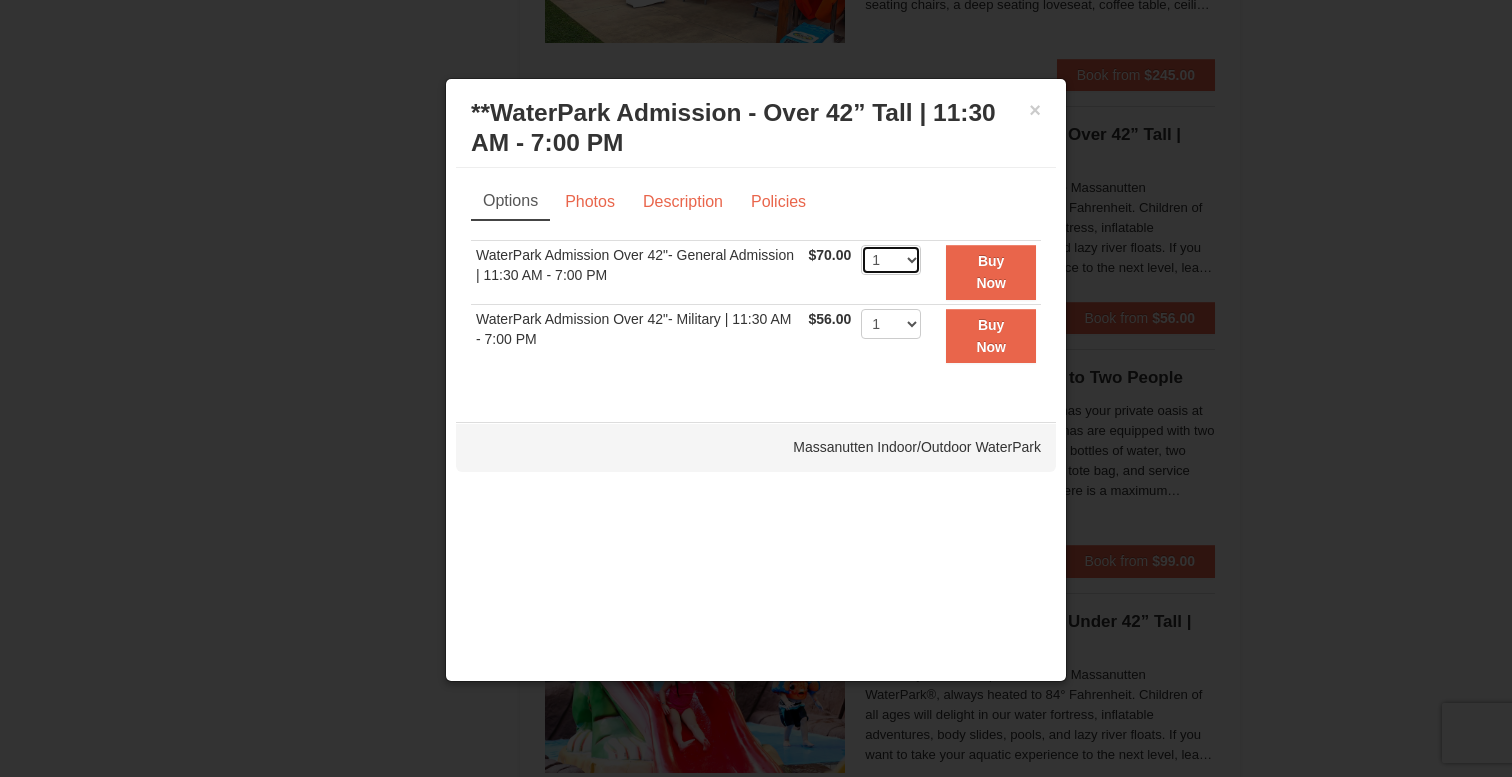 click on "1
2
3
4
5
6
7
8
9
10
11
12
13
14
15
16
17
18
19
20
21 22" at bounding box center (891, 260) 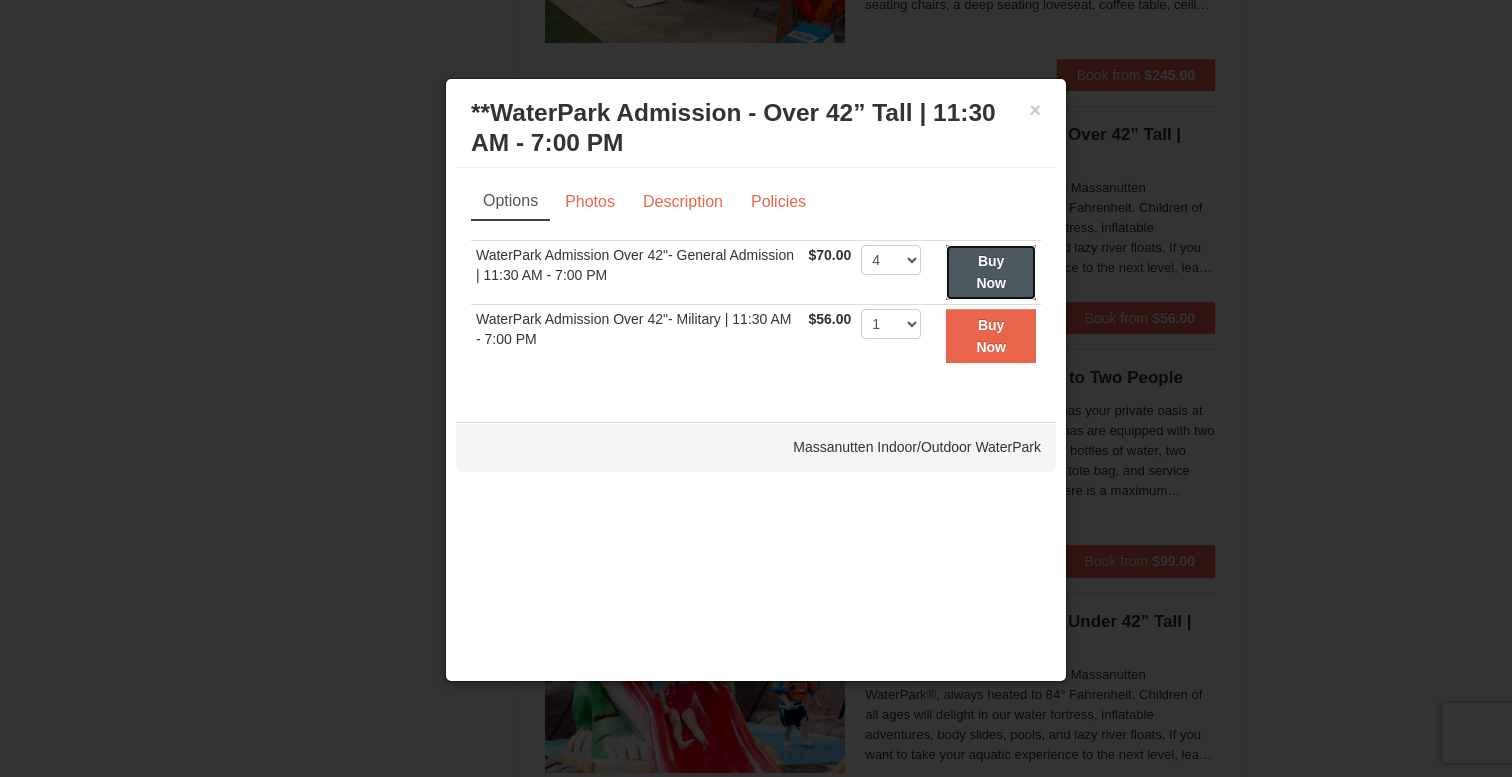 click on "Buy Now" at bounding box center (991, 272) 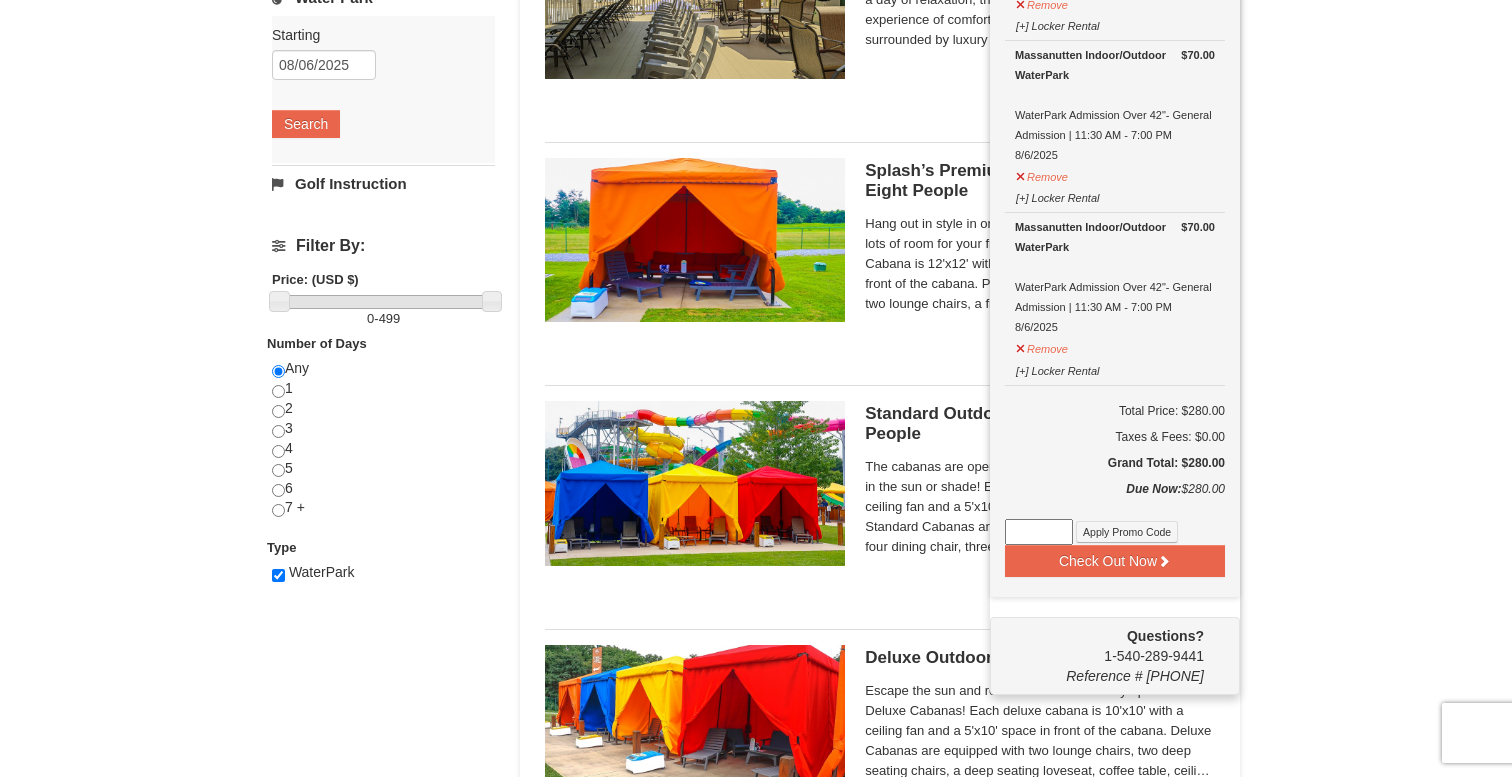 scroll, scrollTop: 516, scrollLeft: 0, axis: vertical 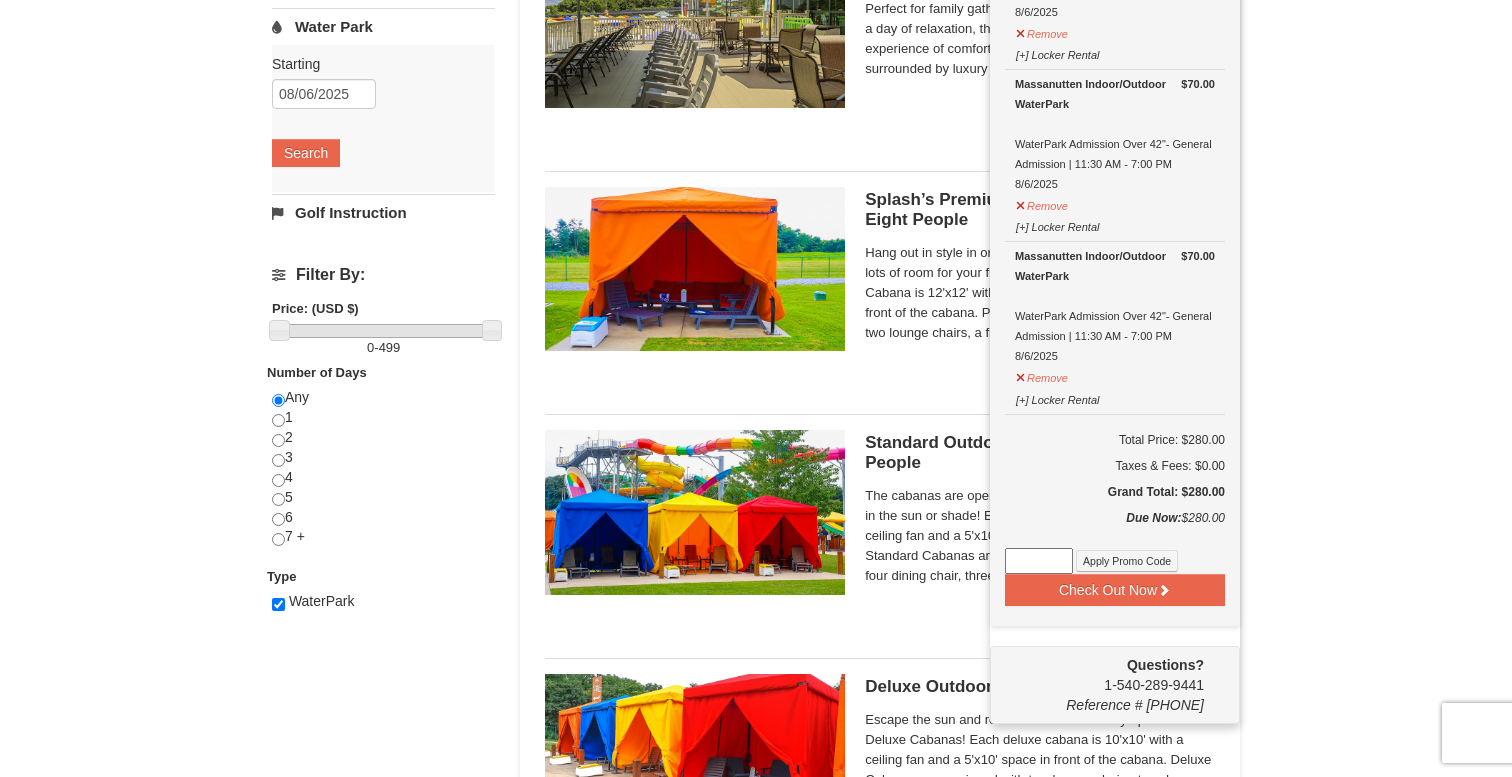 click at bounding box center [1039, 561] 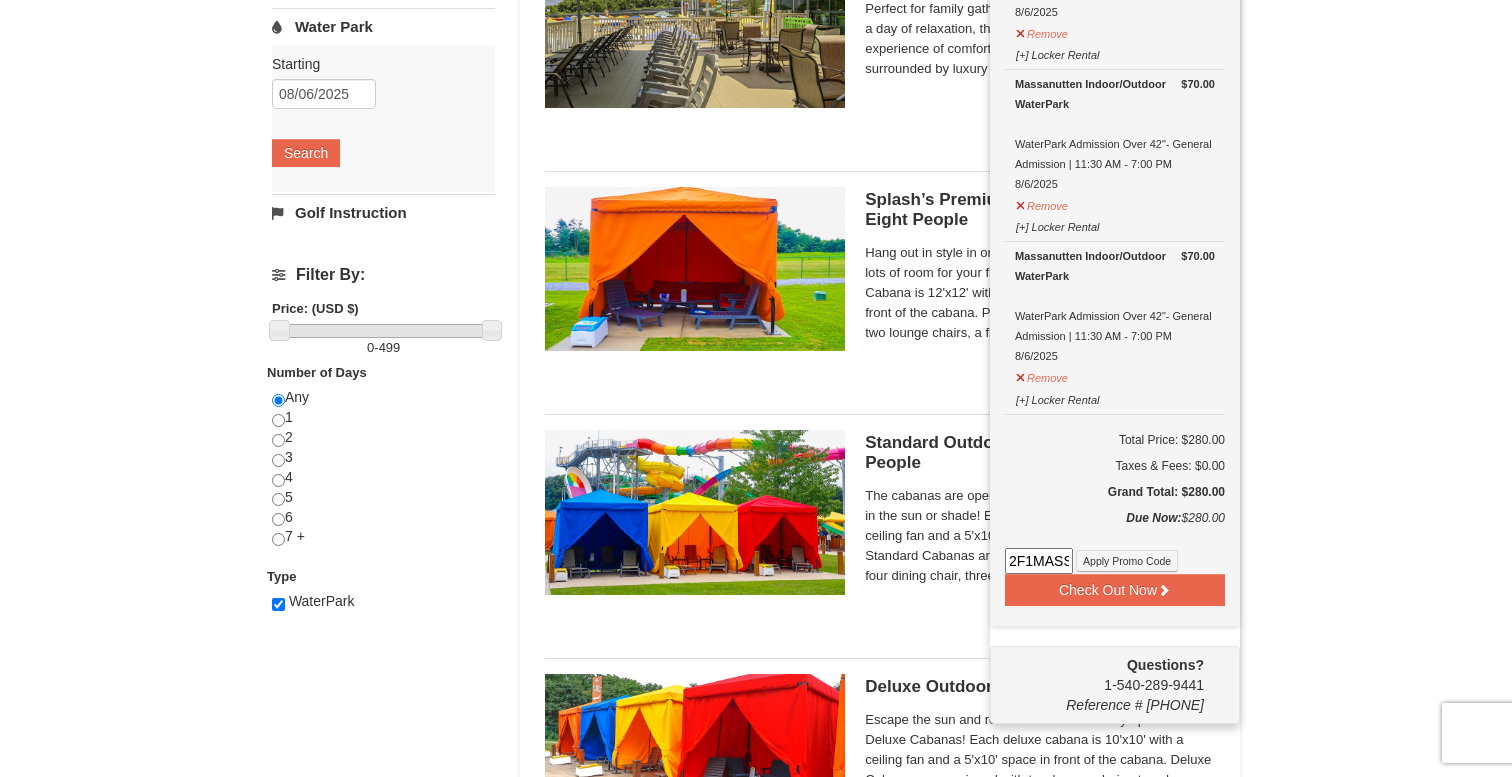 scroll, scrollTop: 0, scrollLeft: 58, axis: horizontal 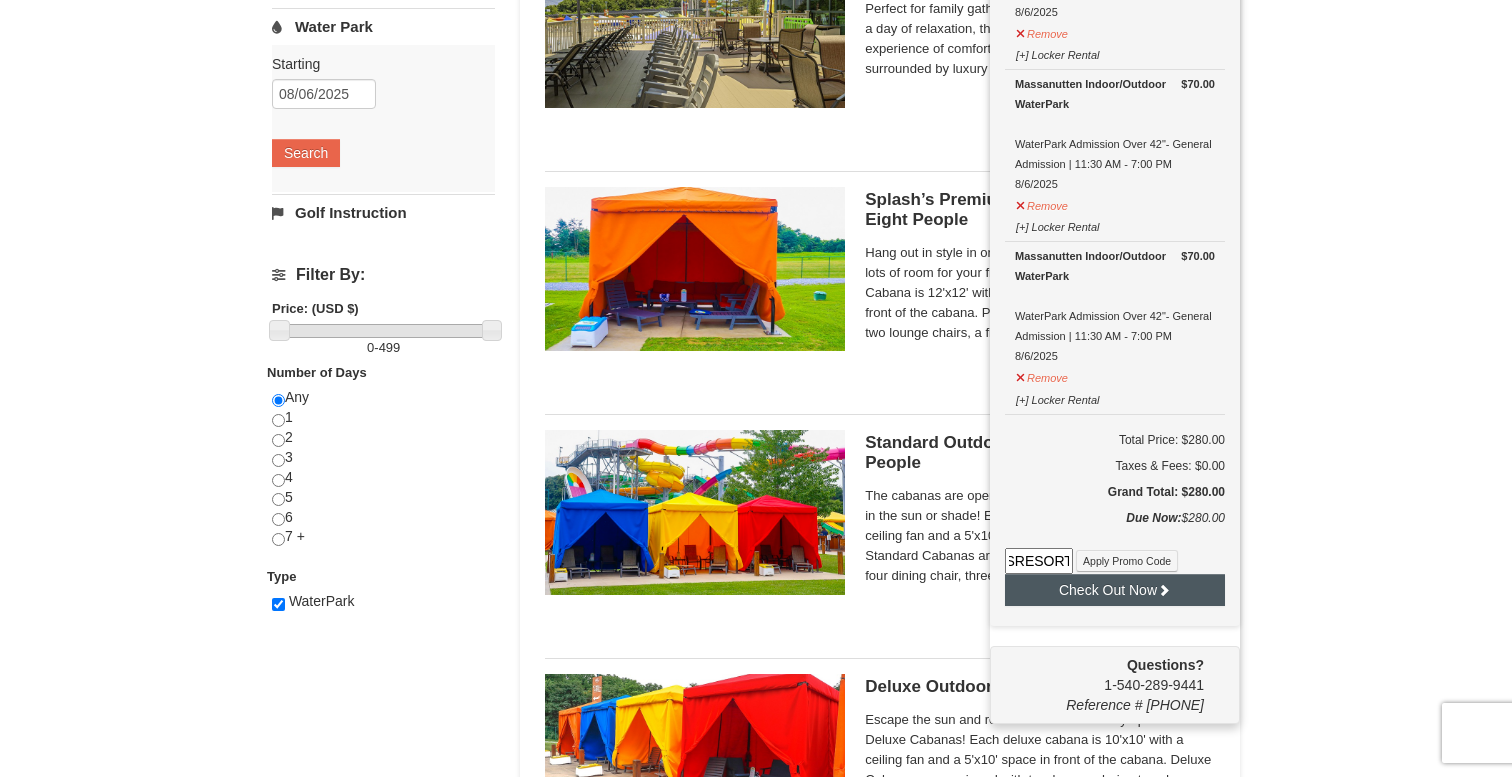 type on "2F1MASSRESORT" 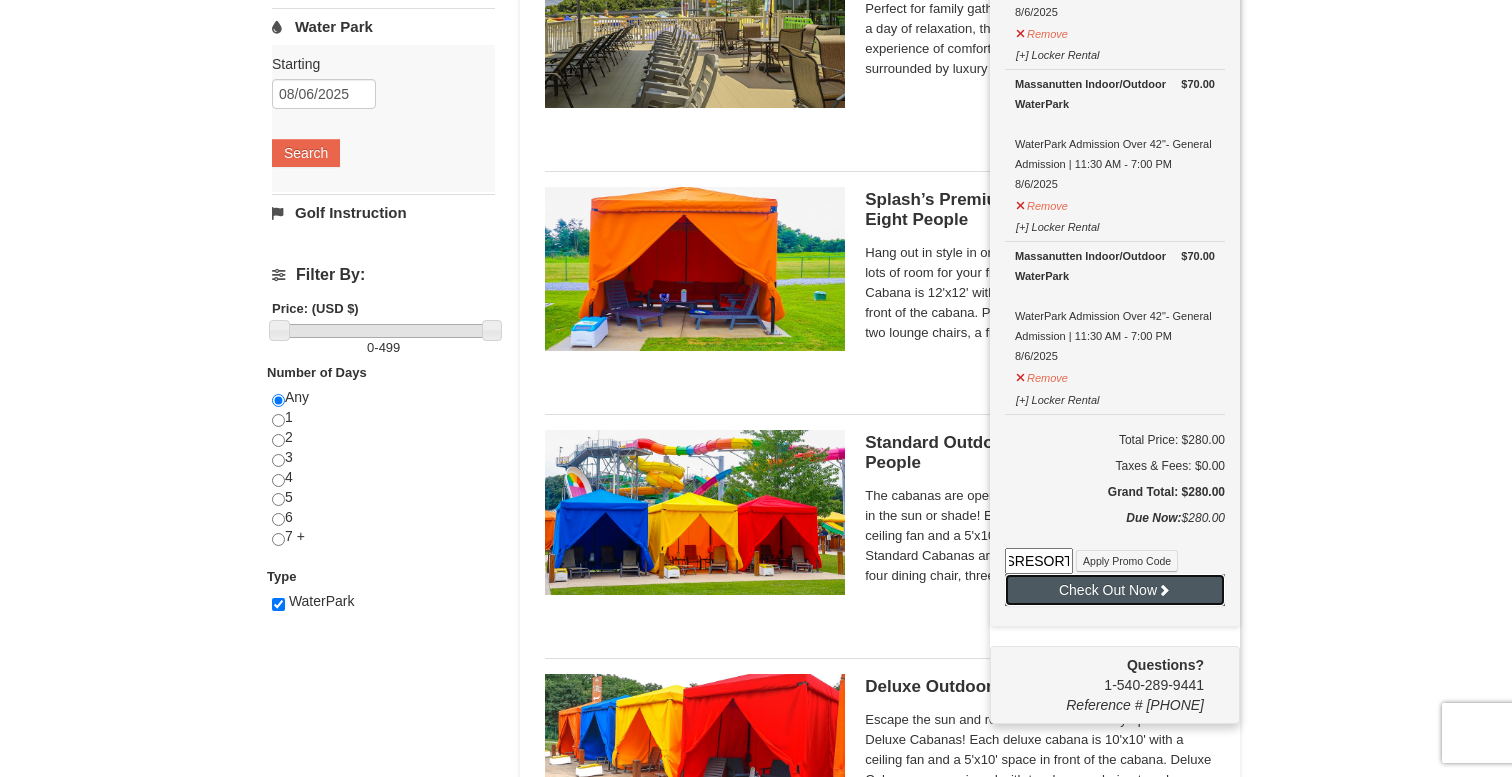 scroll, scrollTop: 0, scrollLeft: 0, axis: both 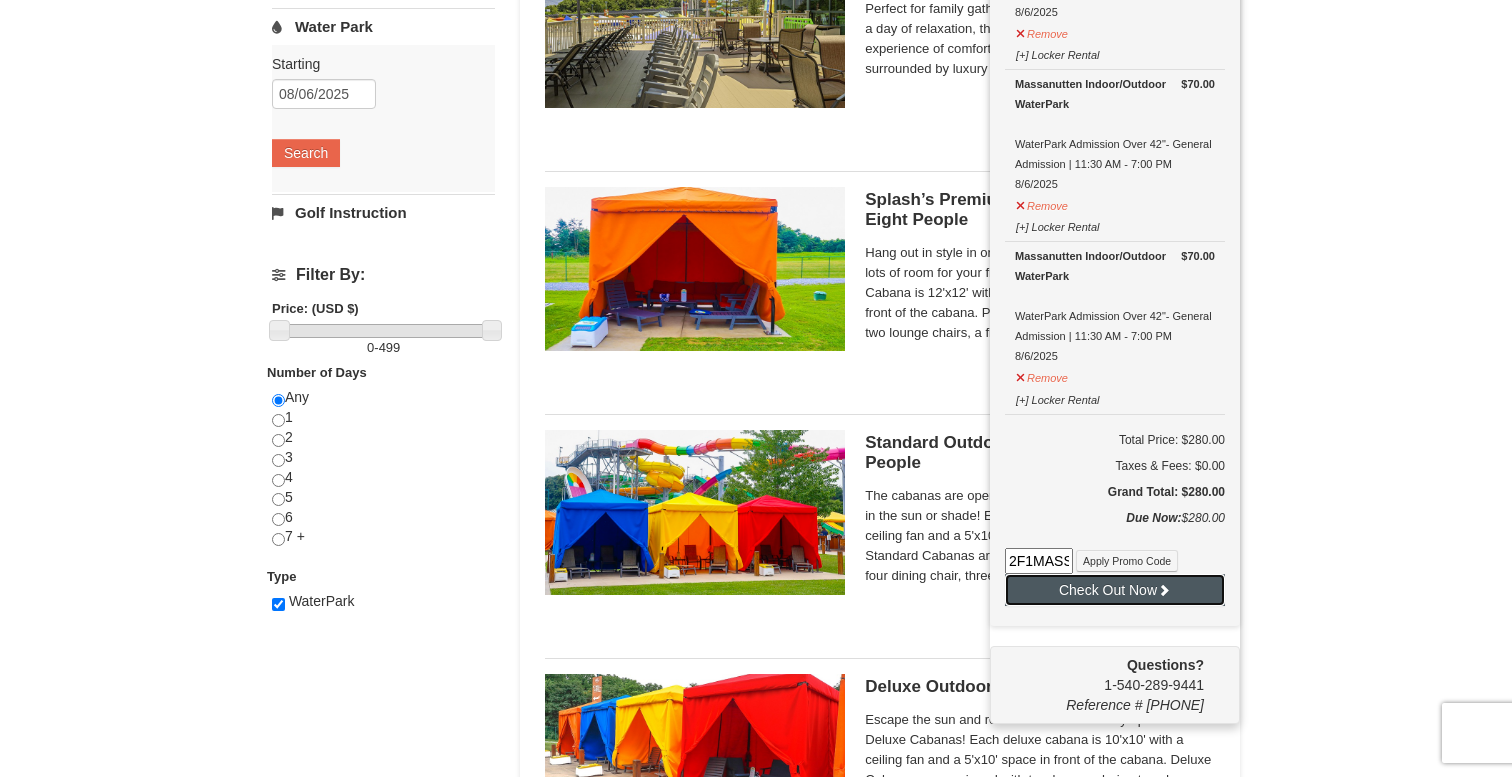click on "Check Out Now" at bounding box center (1115, 590) 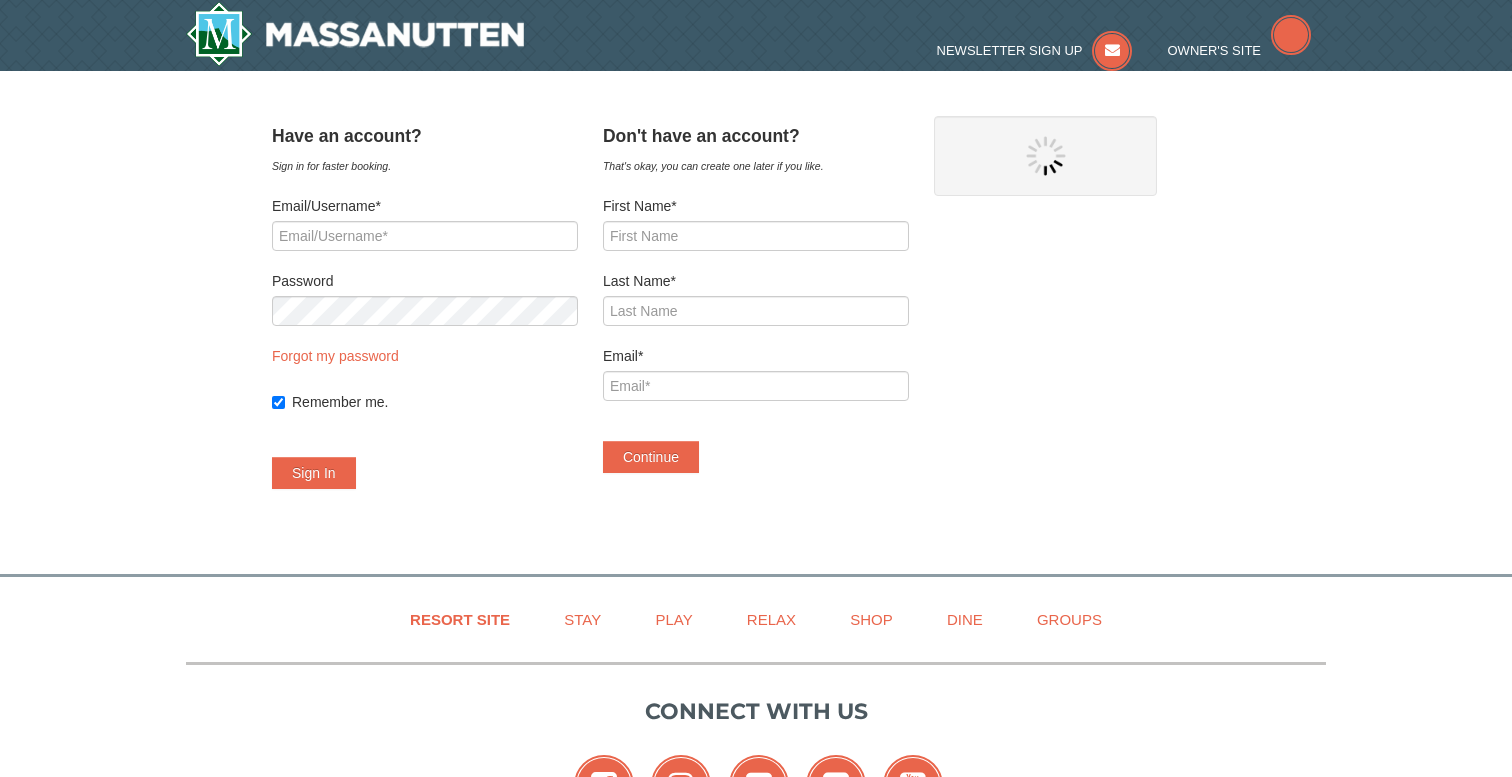 scroll, scrollTop: 0, scrollLeft: 0, axis: both 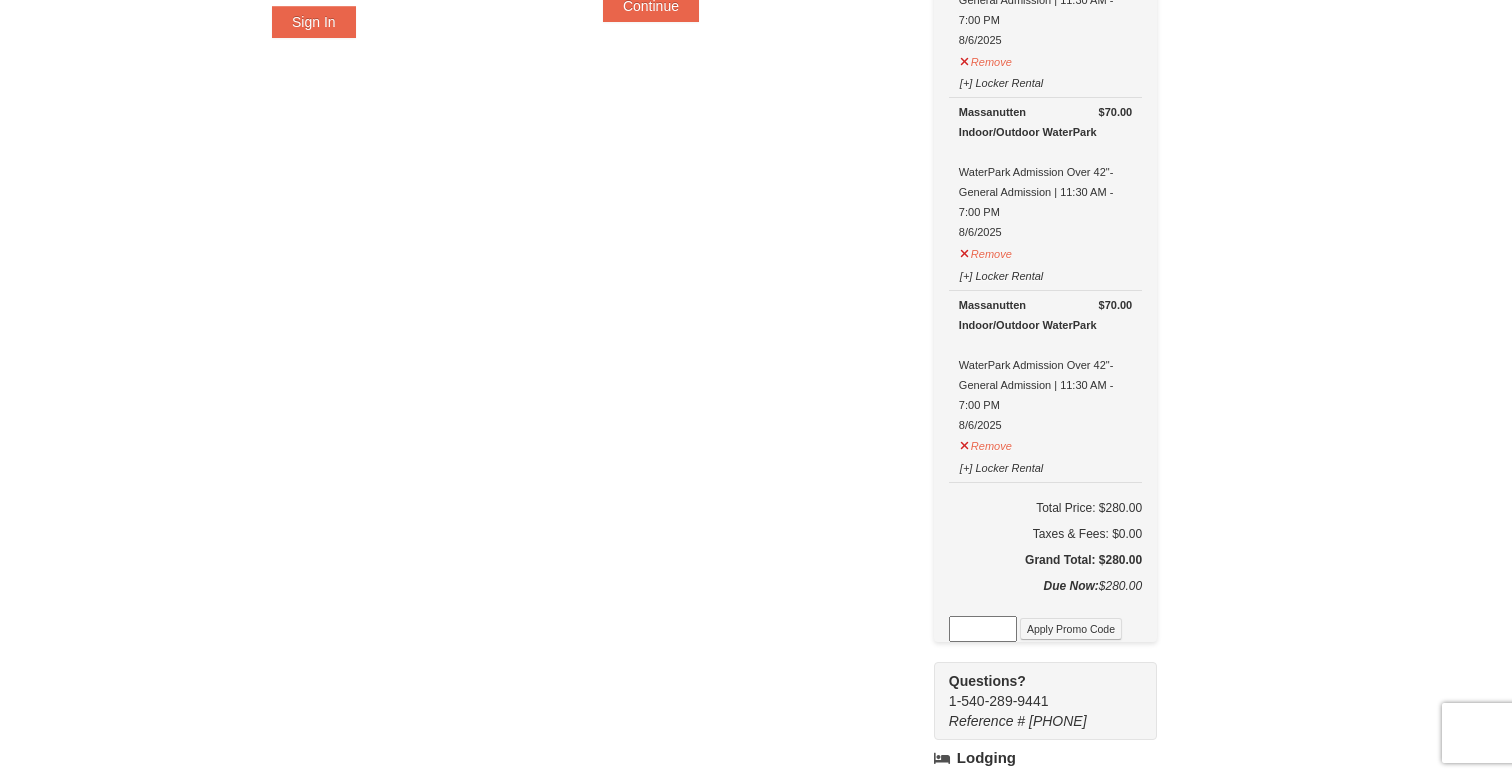 click at bounding box center [983, 629] 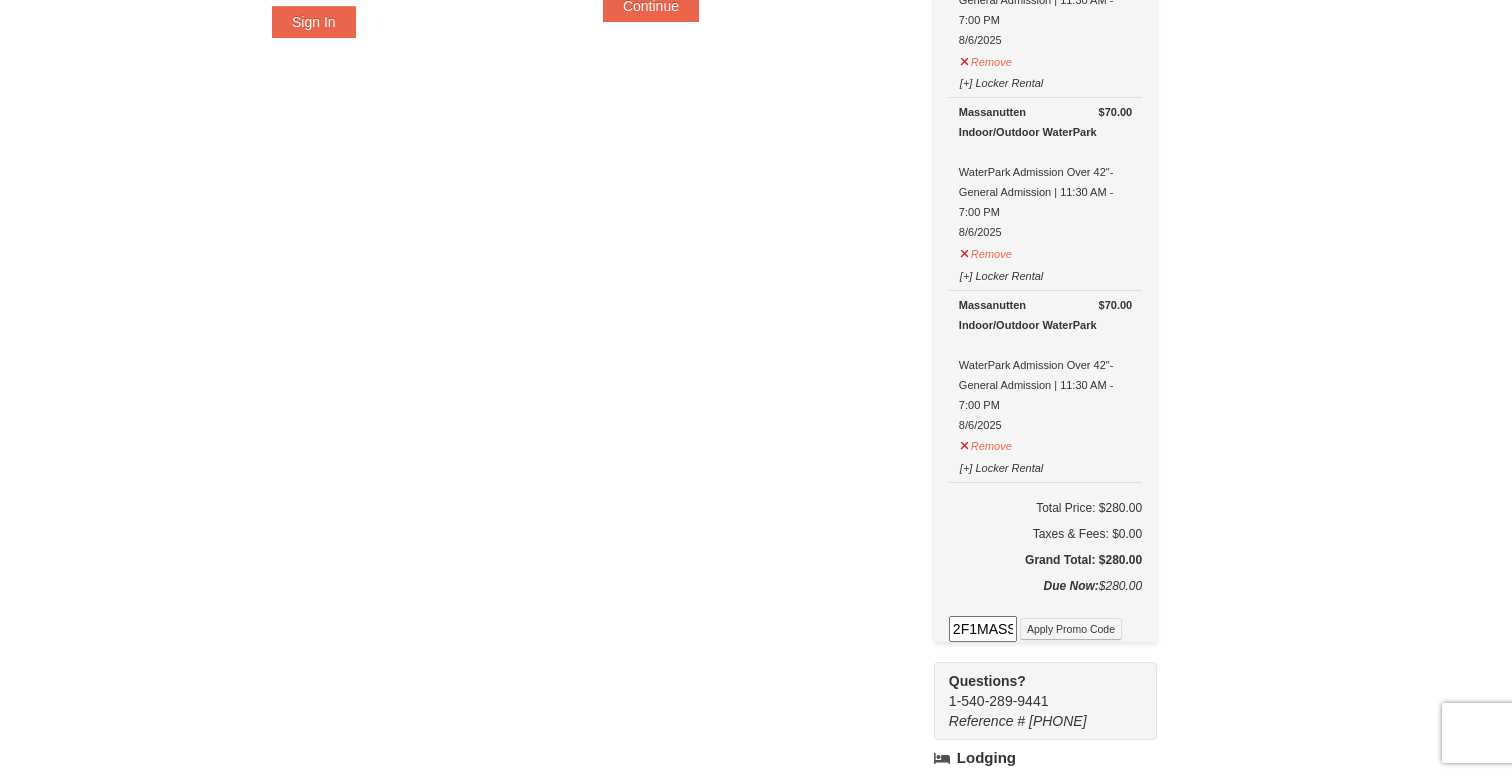 scroll, scrollTop: 0, scrollLeft: 58, axis: horizontal 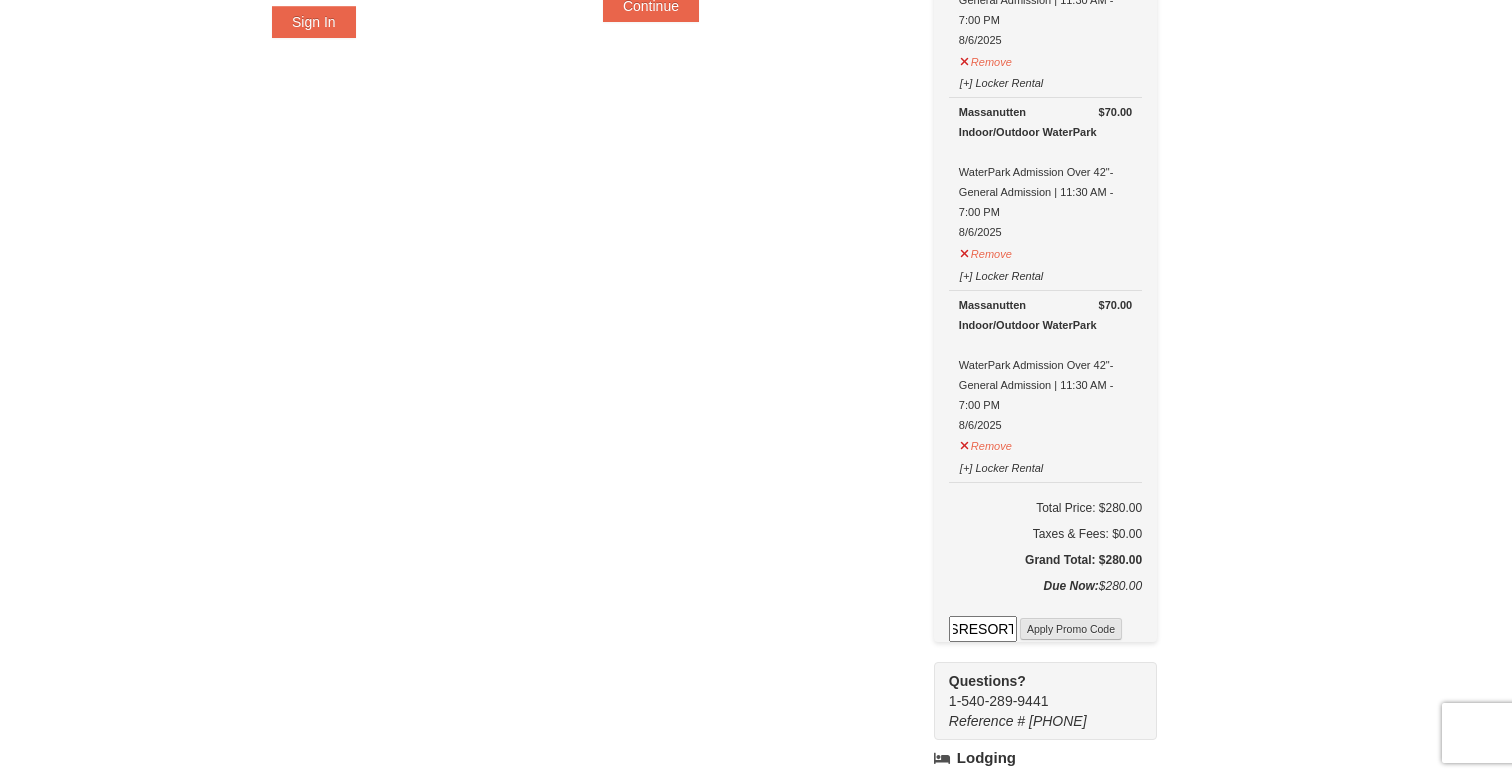 type on "2F1MASSRESORT" 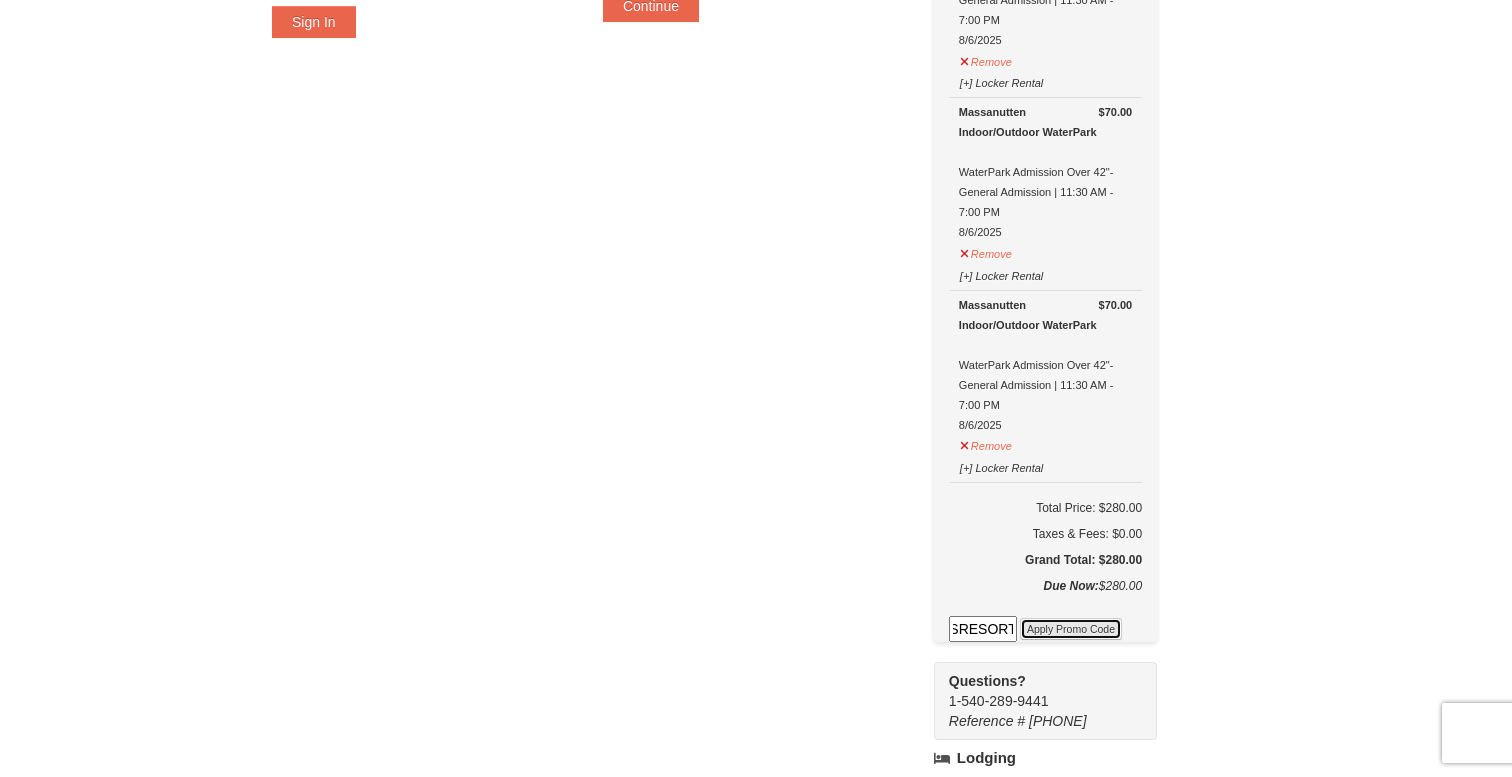 scroll, scrollTop: 0, scrollLeft: 0, axis: both 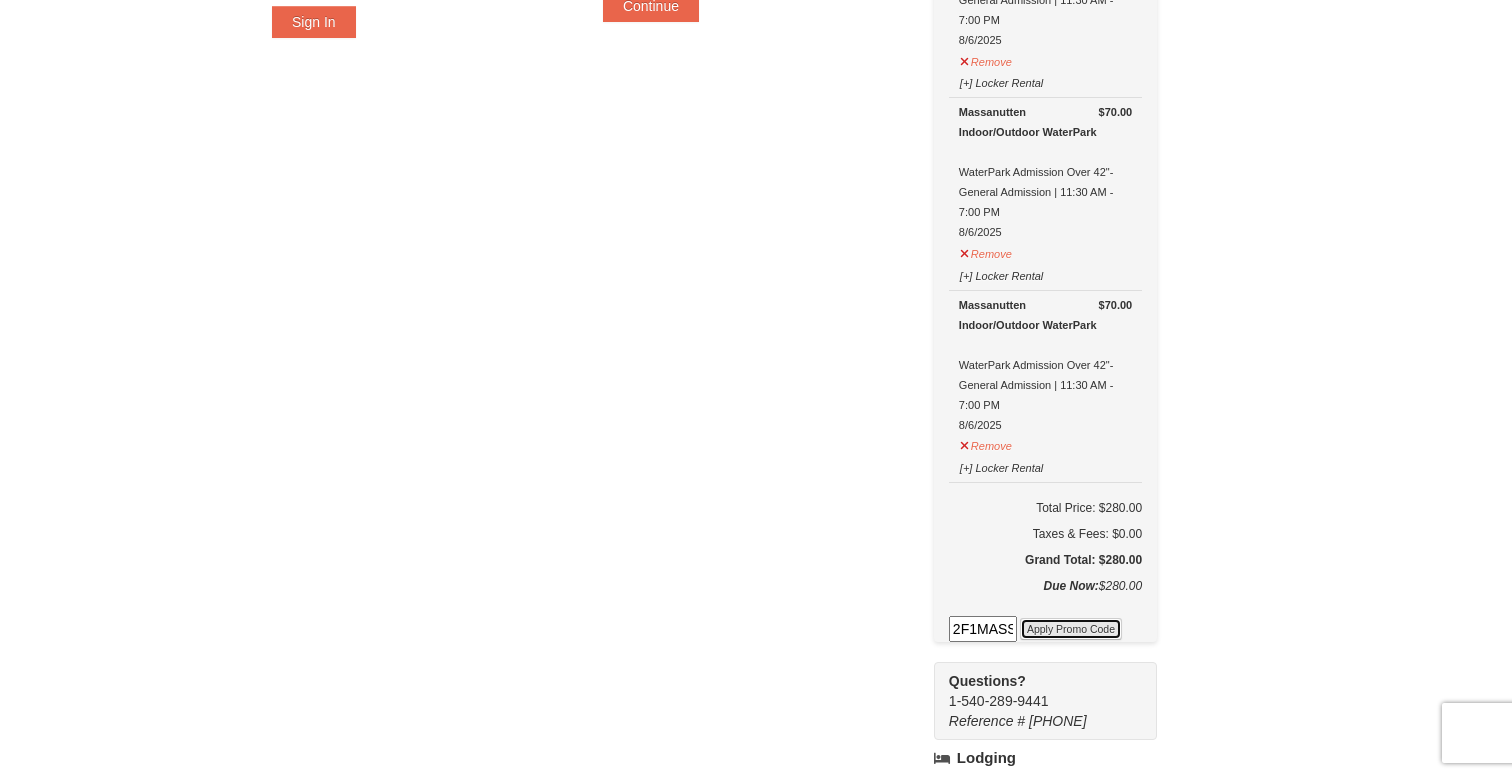 click on "Apply Promo Code" at bounding box center (1071, 629) 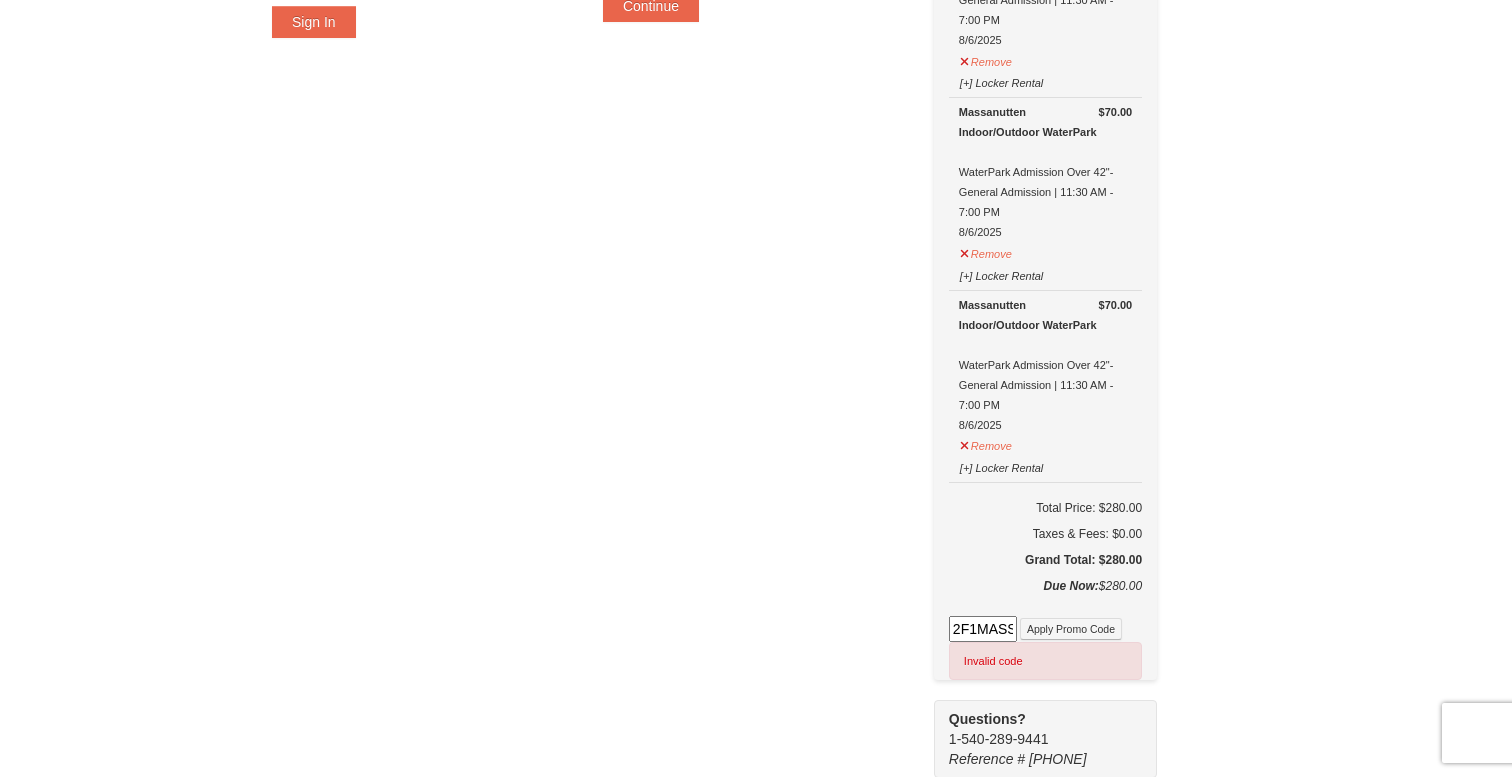 click on "2F1MASSRESORT" at bounding box center (983, 629) 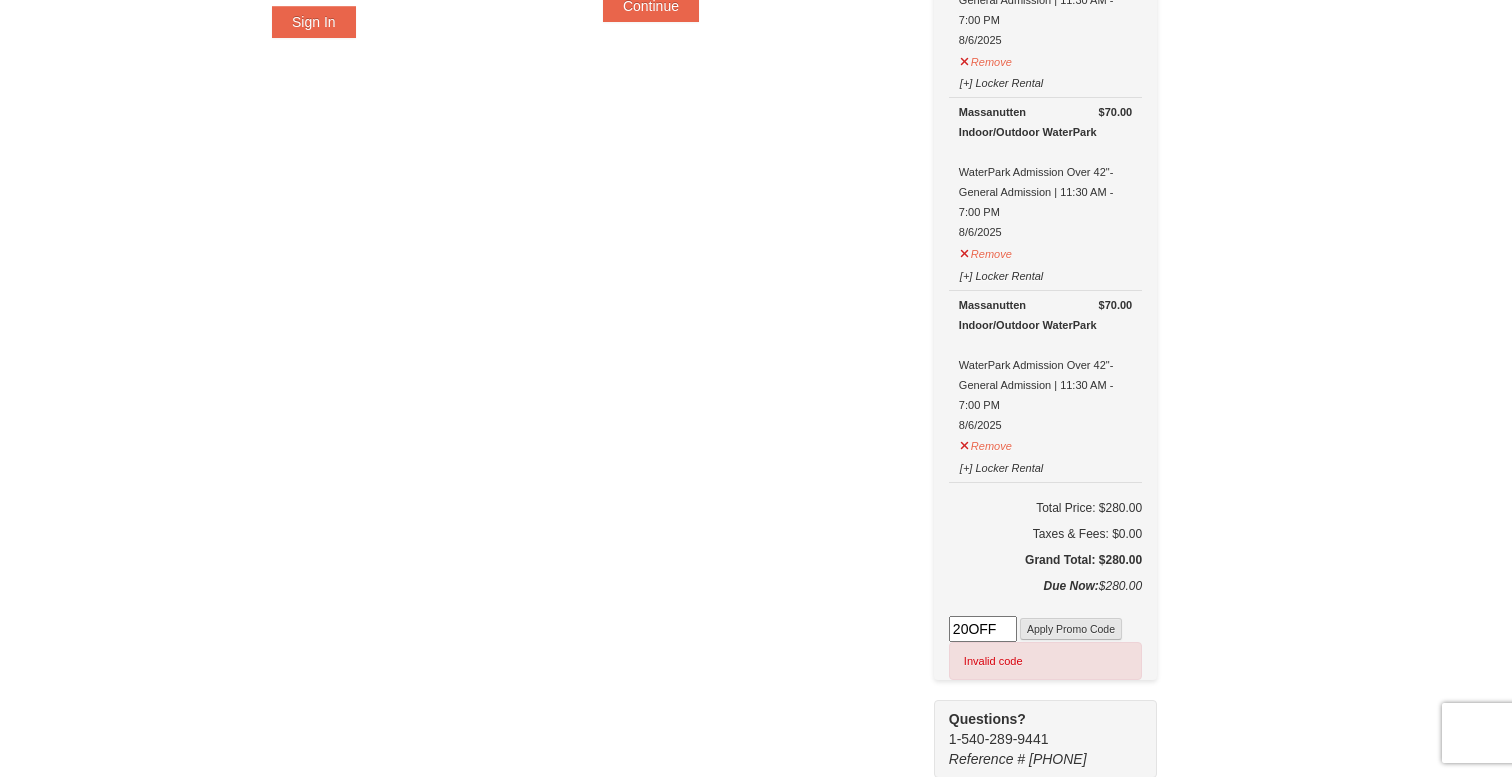 type on "20OFF" 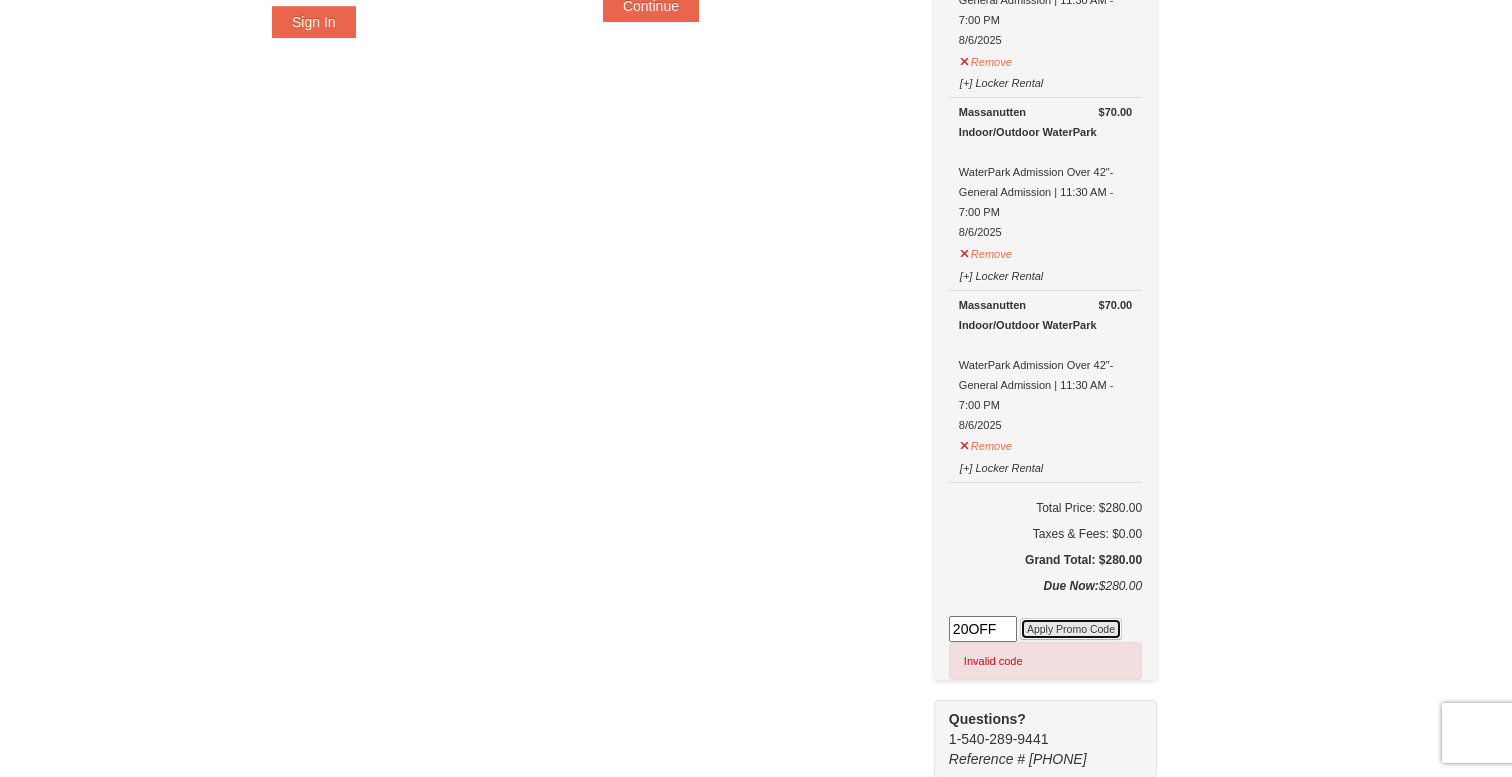 click on "Apply Promo Code" at bounding box center (1071, 629) 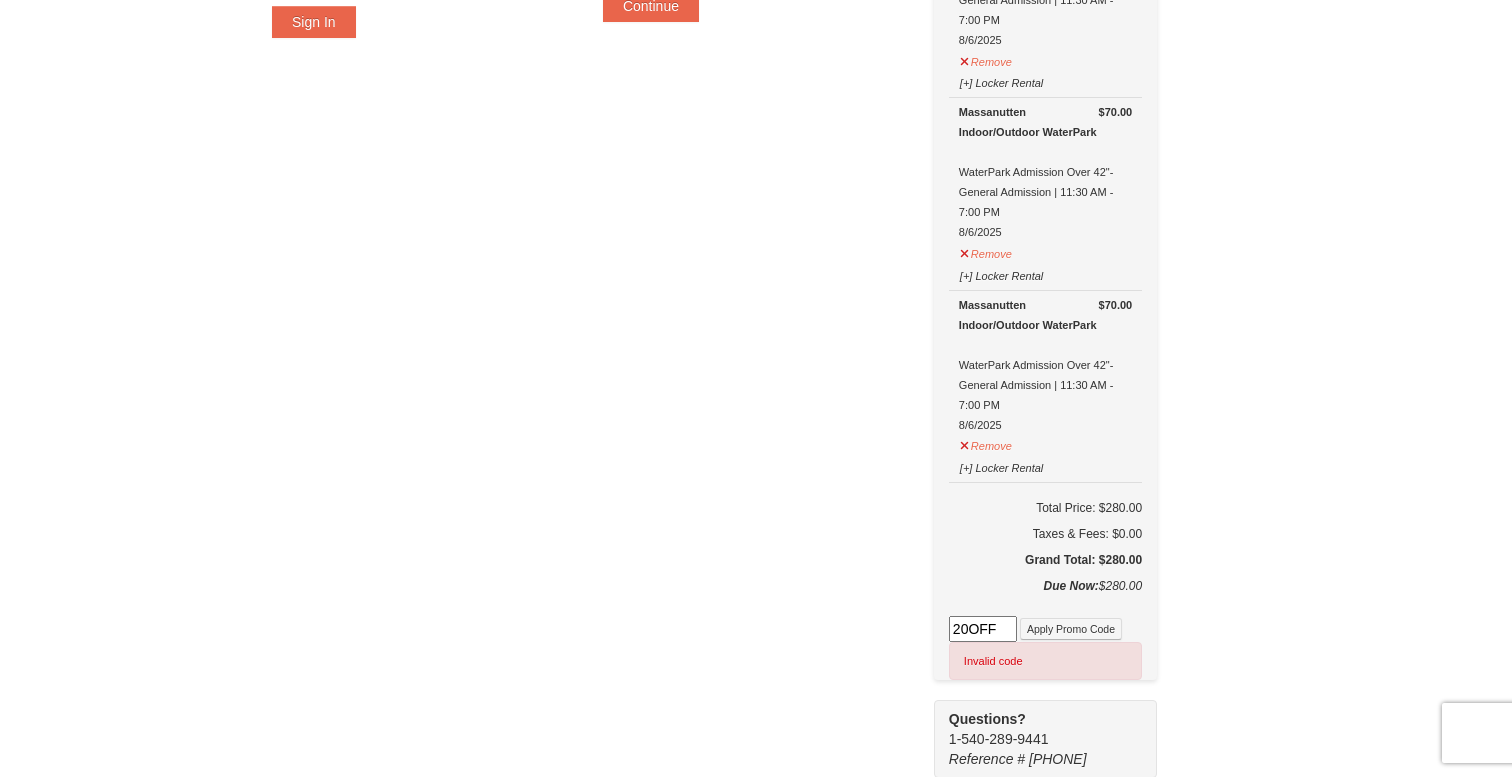 click on "20OFF" at bounding box center [983, 629] 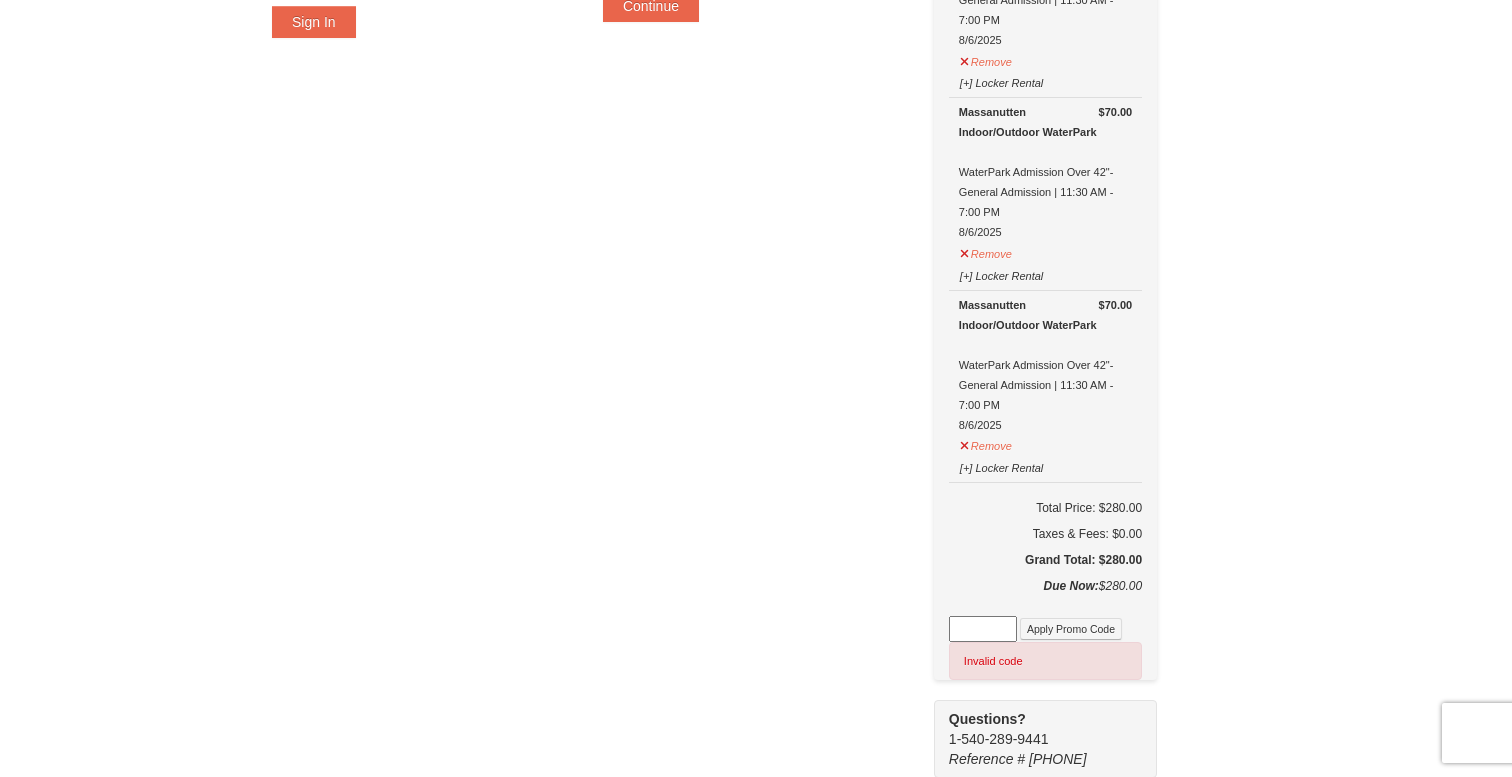 type 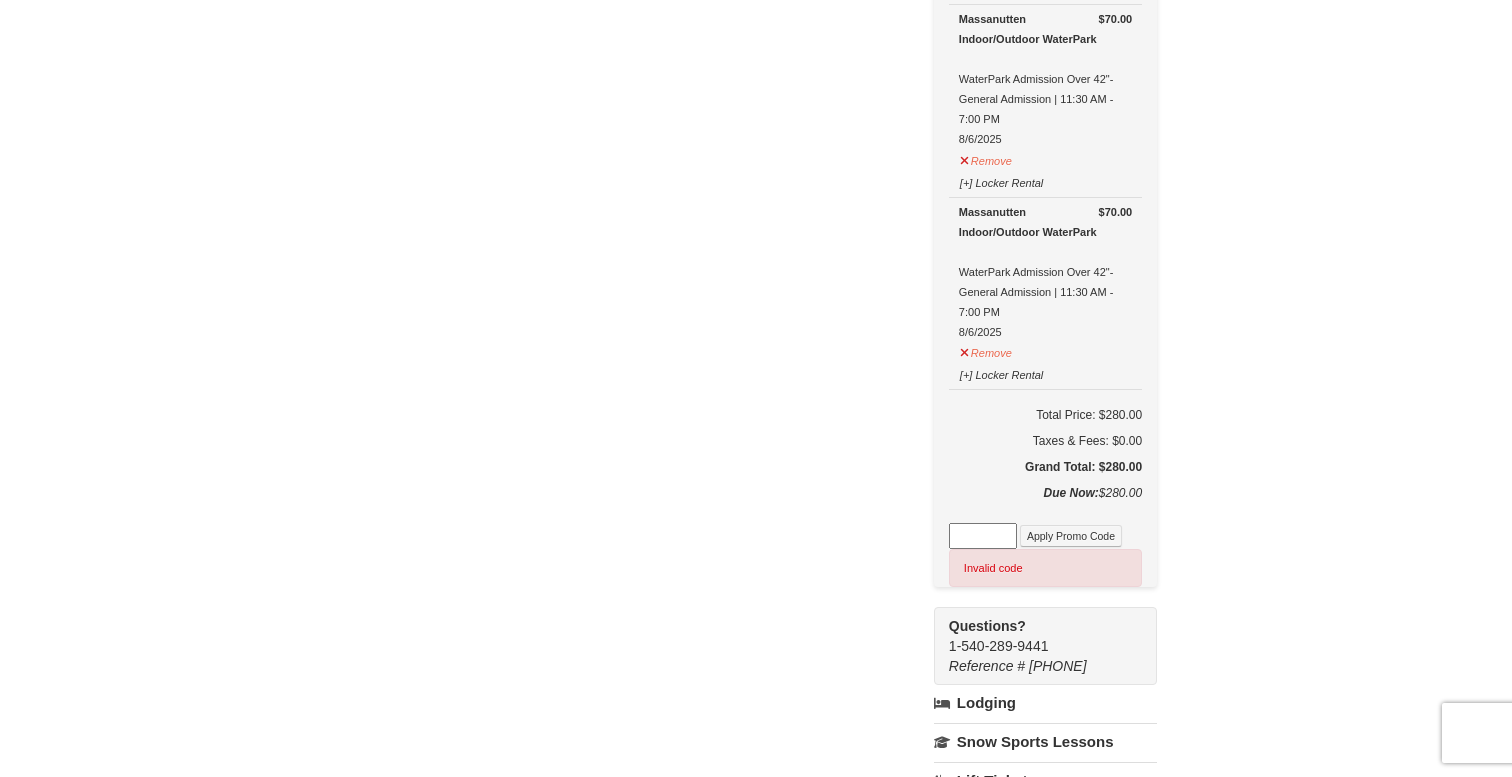 scroll, scrollTop: 0, scrollLeft: 0, axis: both 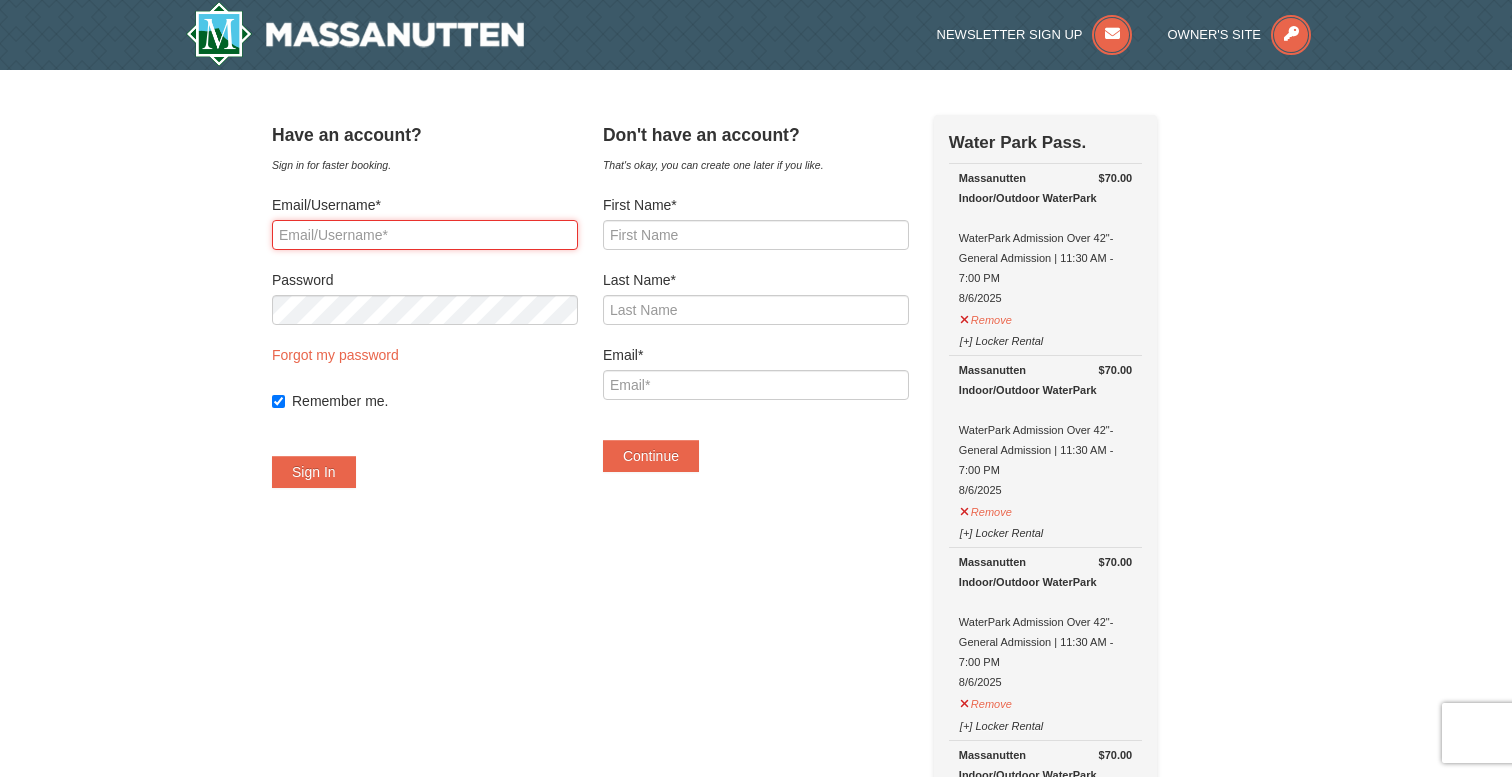 click on "Email/Username*" at bounding box center [425, 235] 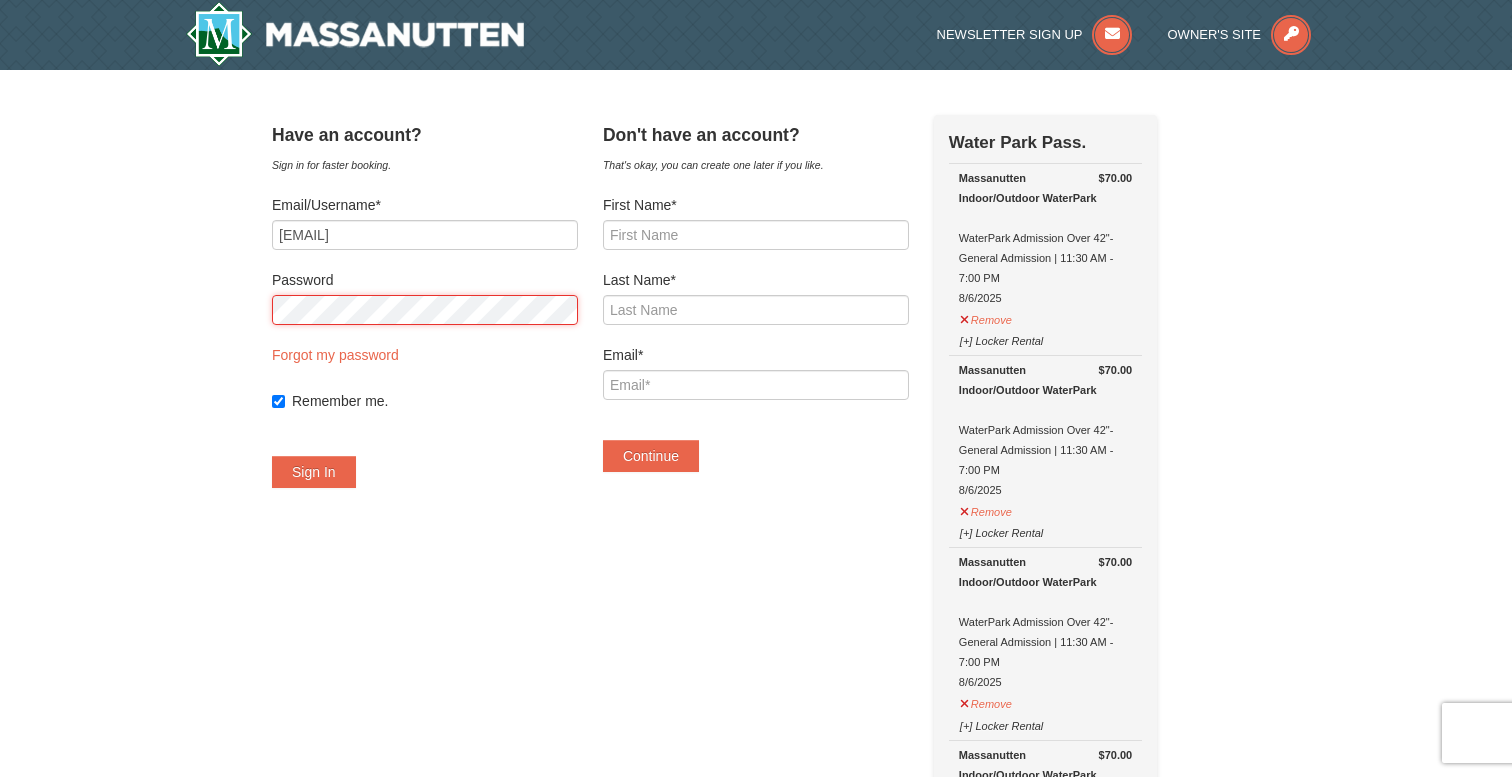 click on "Sign In" at bounding box center [314, 472] 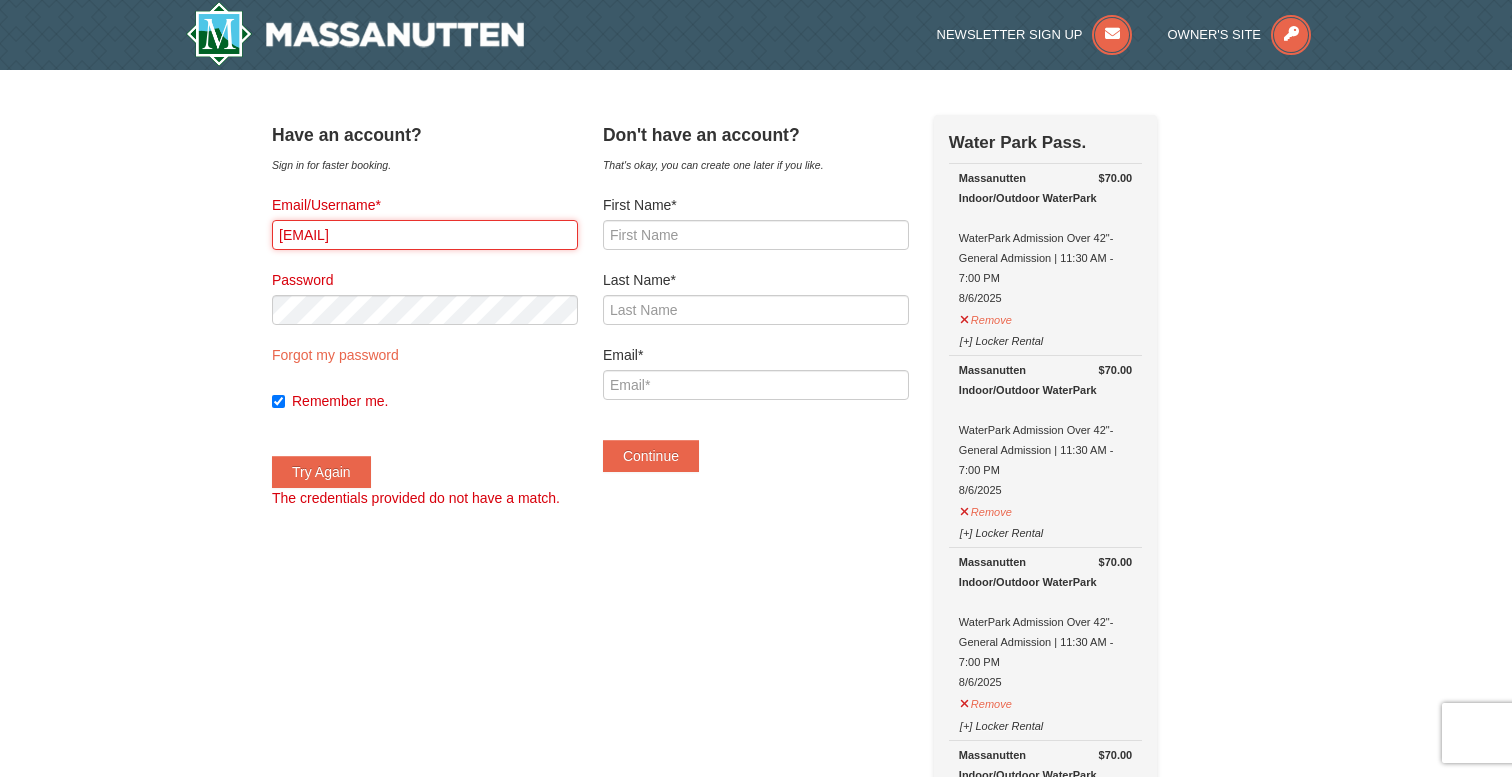 click on "ramseyca13@gmail.com" at bounding box center [425, 235] 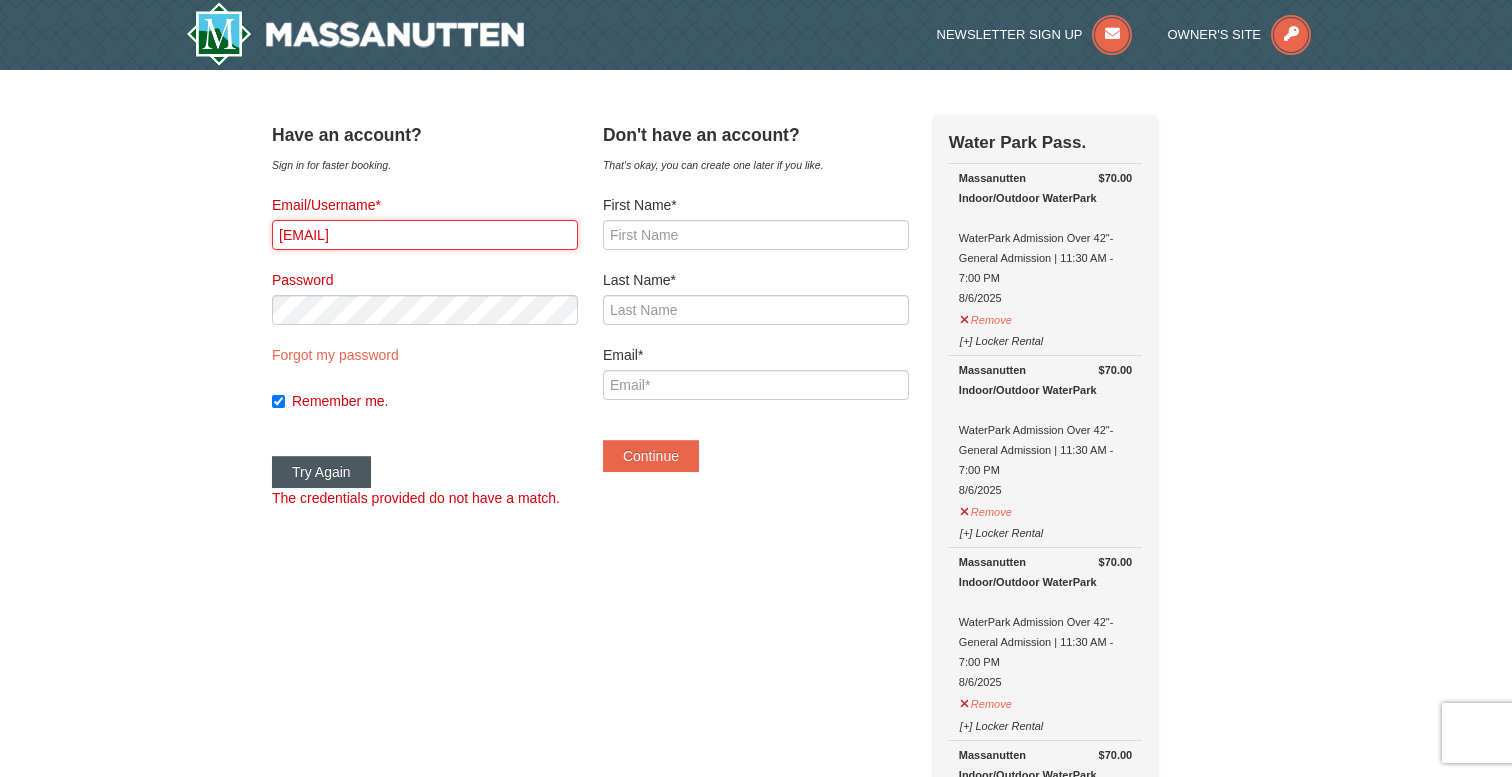 type on "craig.allen.ramseyer@gmail.com" 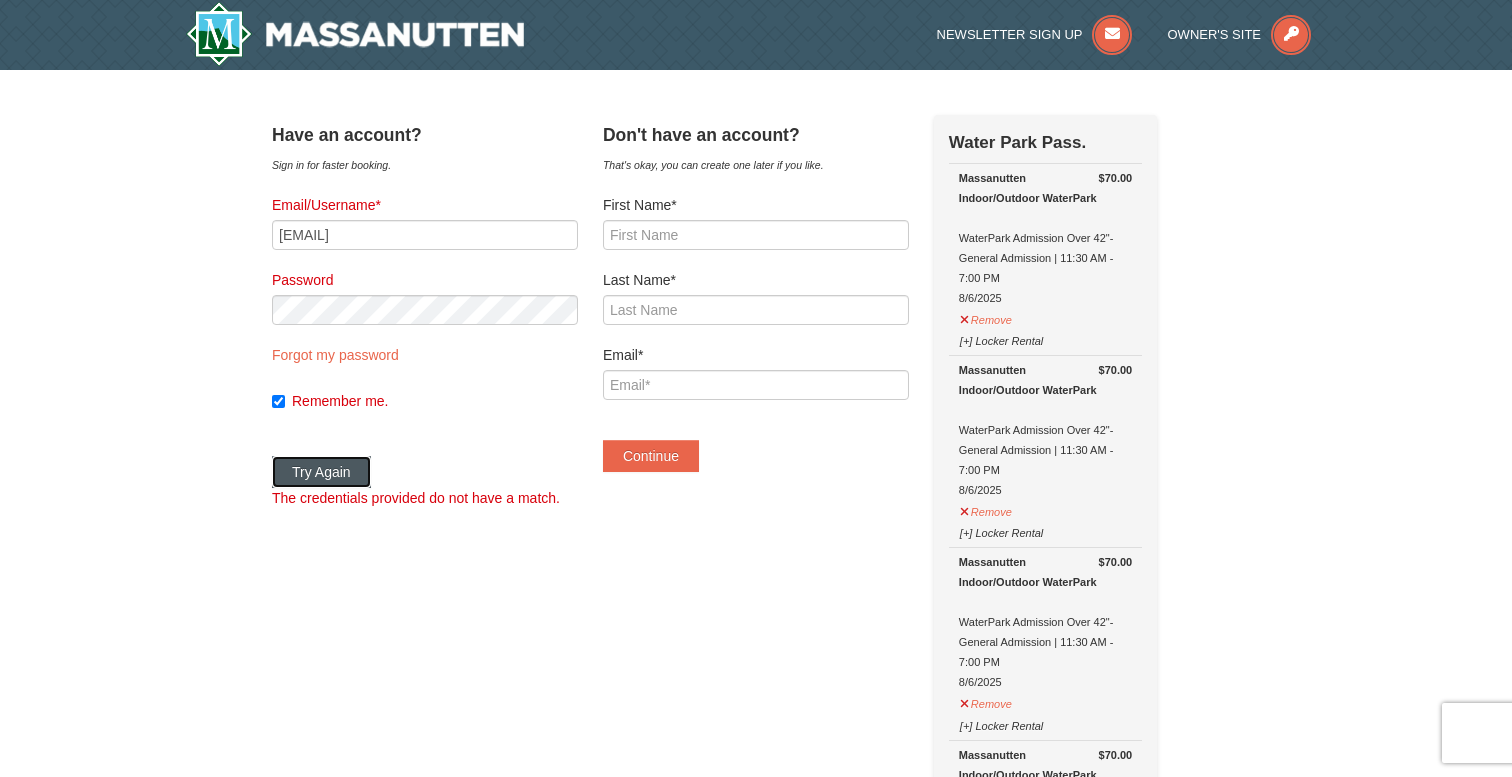 click on "Try Again" at bounding box center (321, 472) 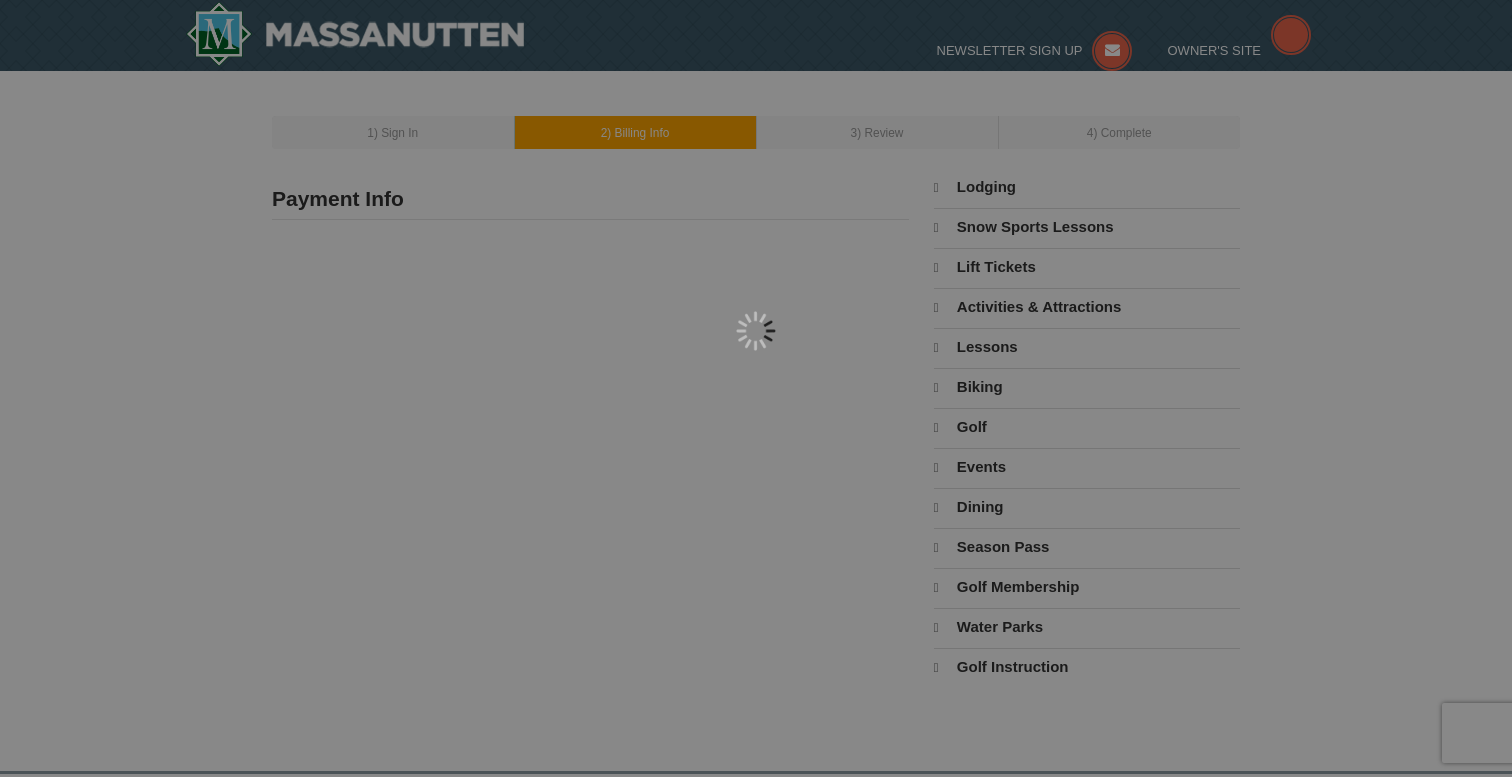 scroll, scrollTop: 0, scrollLeft: 0, axis: both 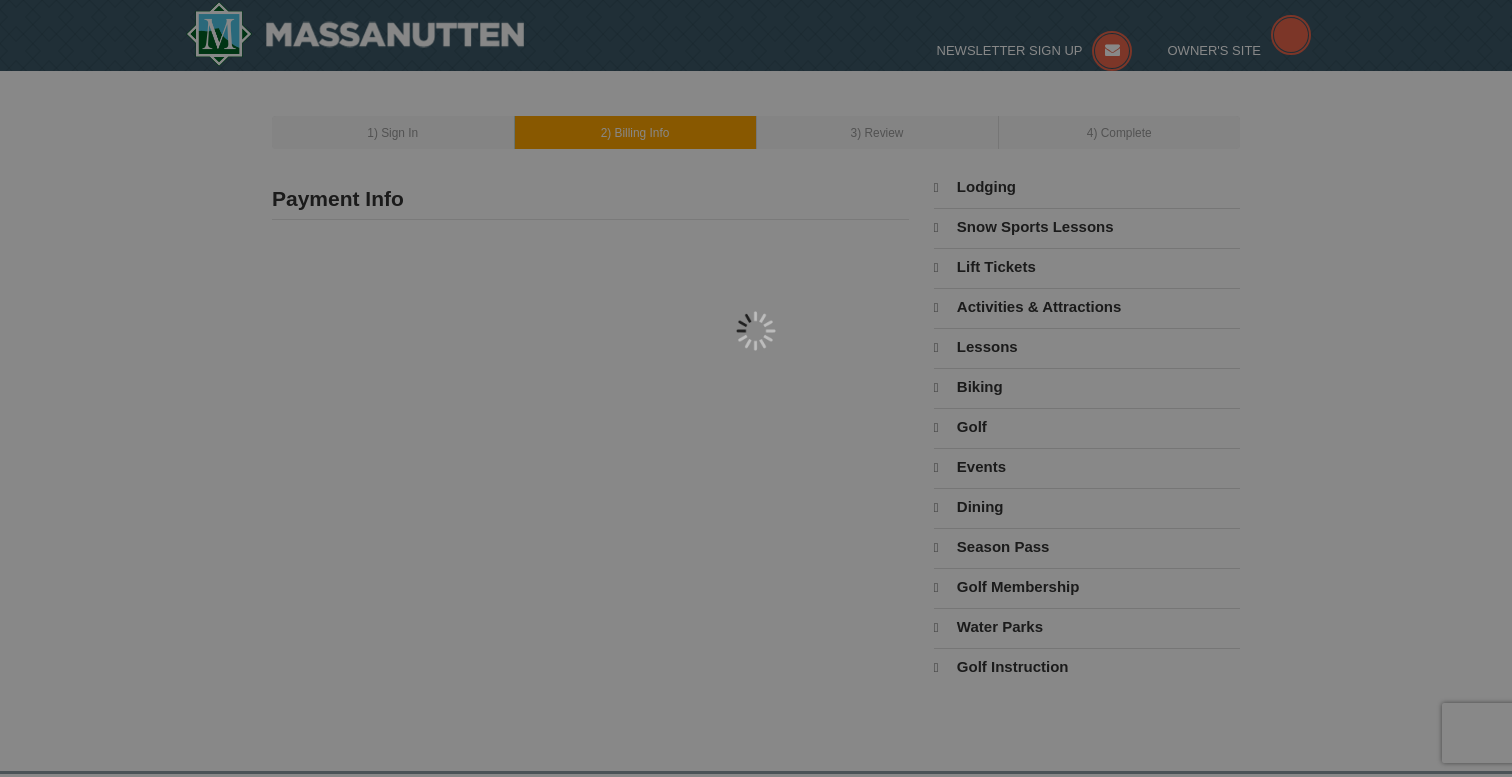 select on "8" 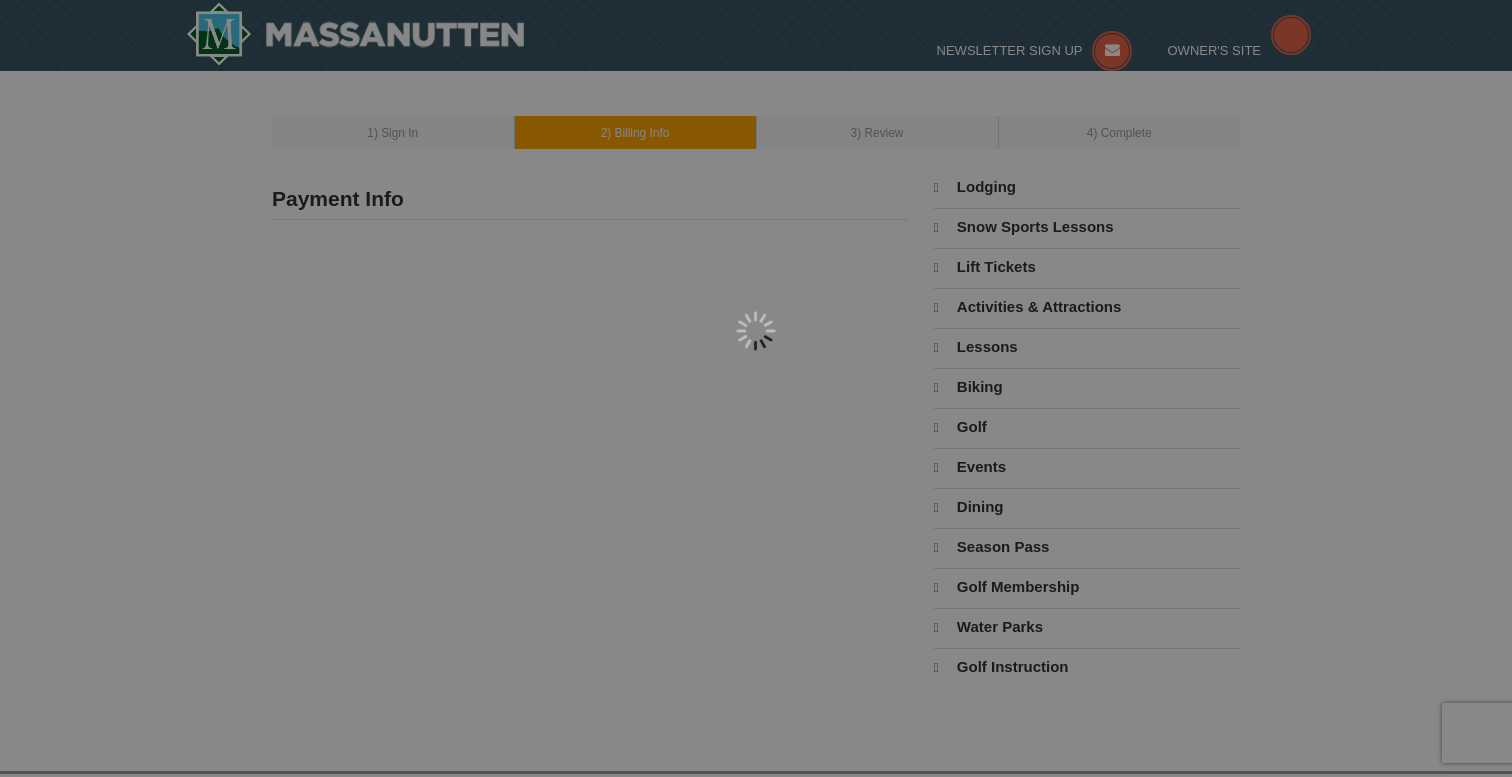 select on "8" 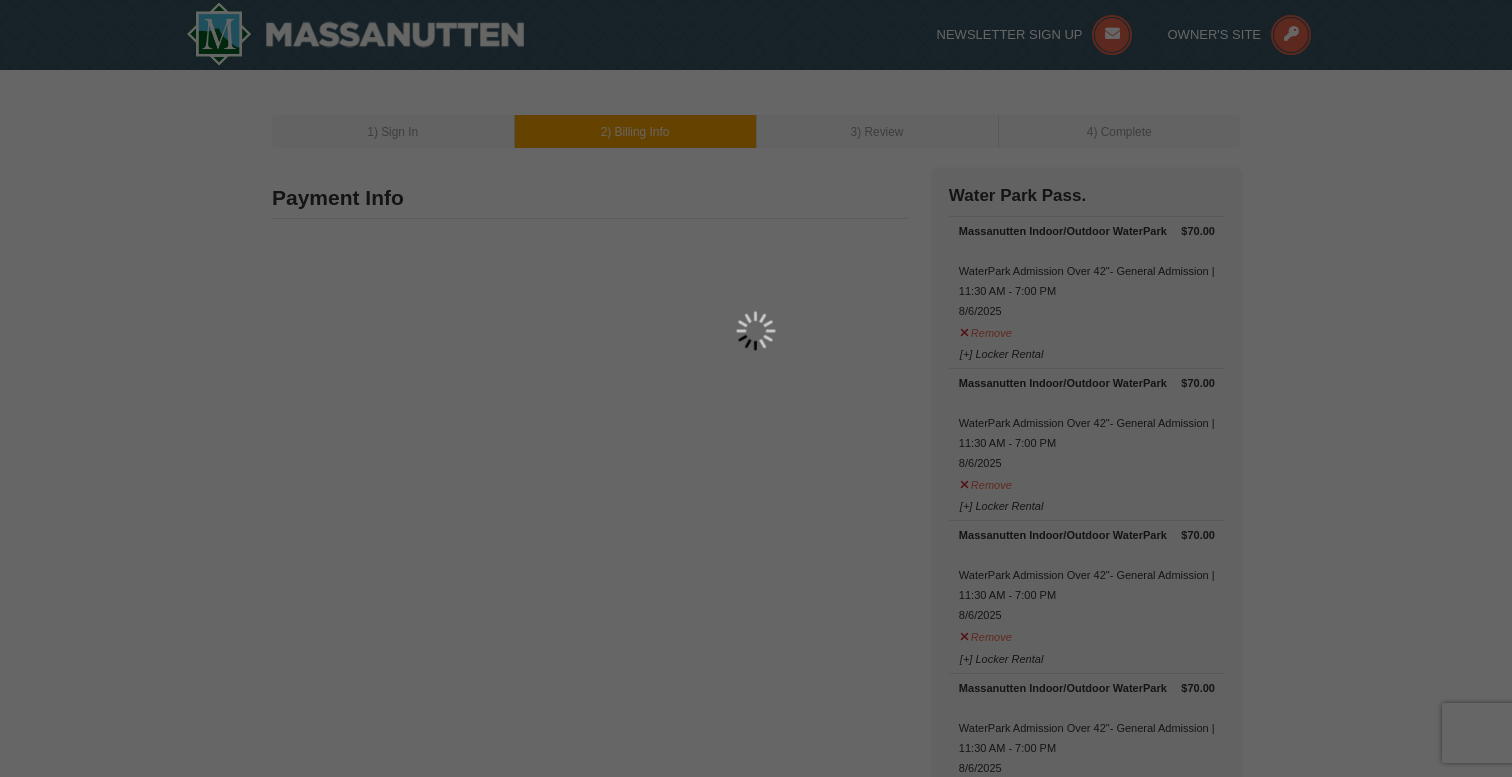 type on "1117 Brook Circle" 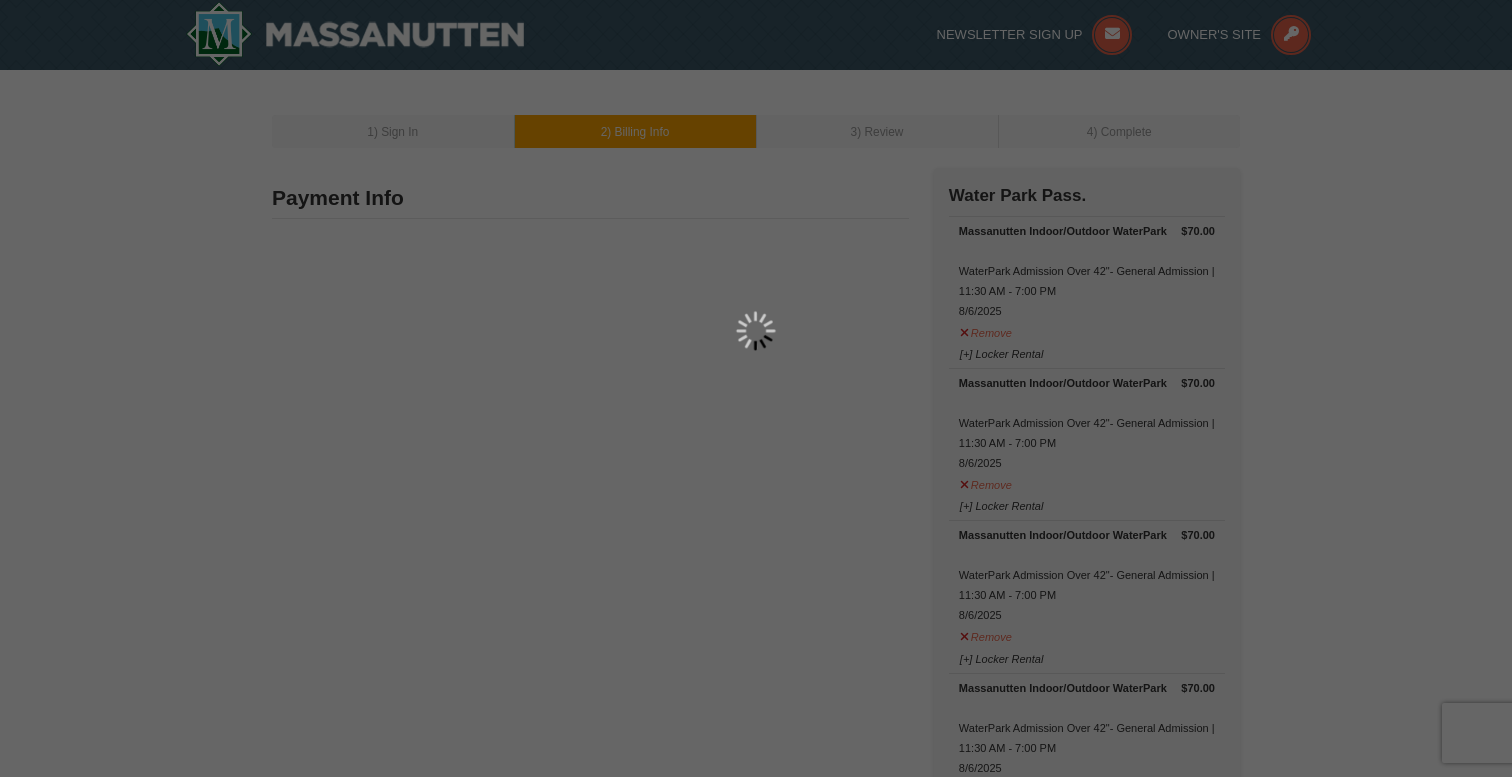 type on "Blacksburg" 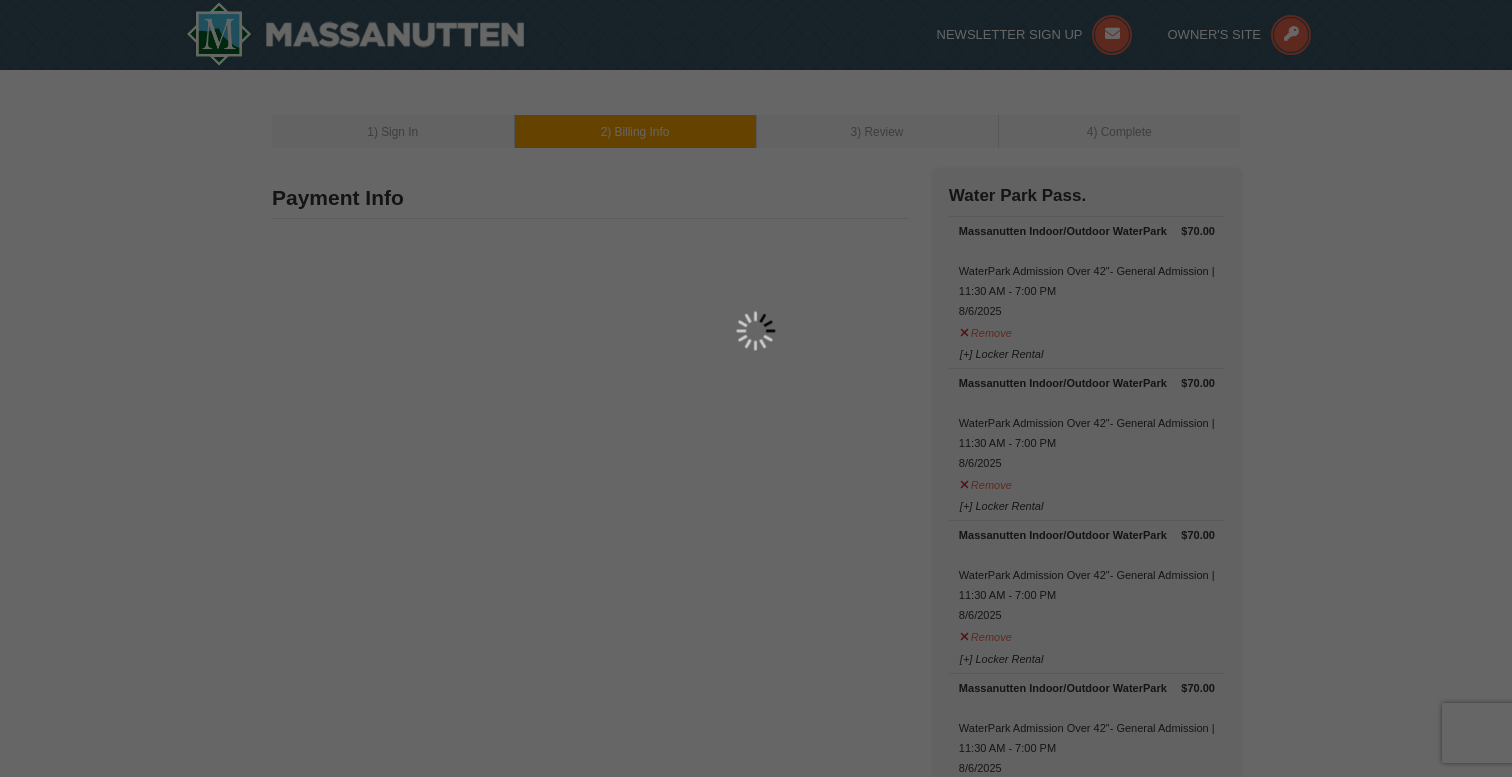 type on "24060" 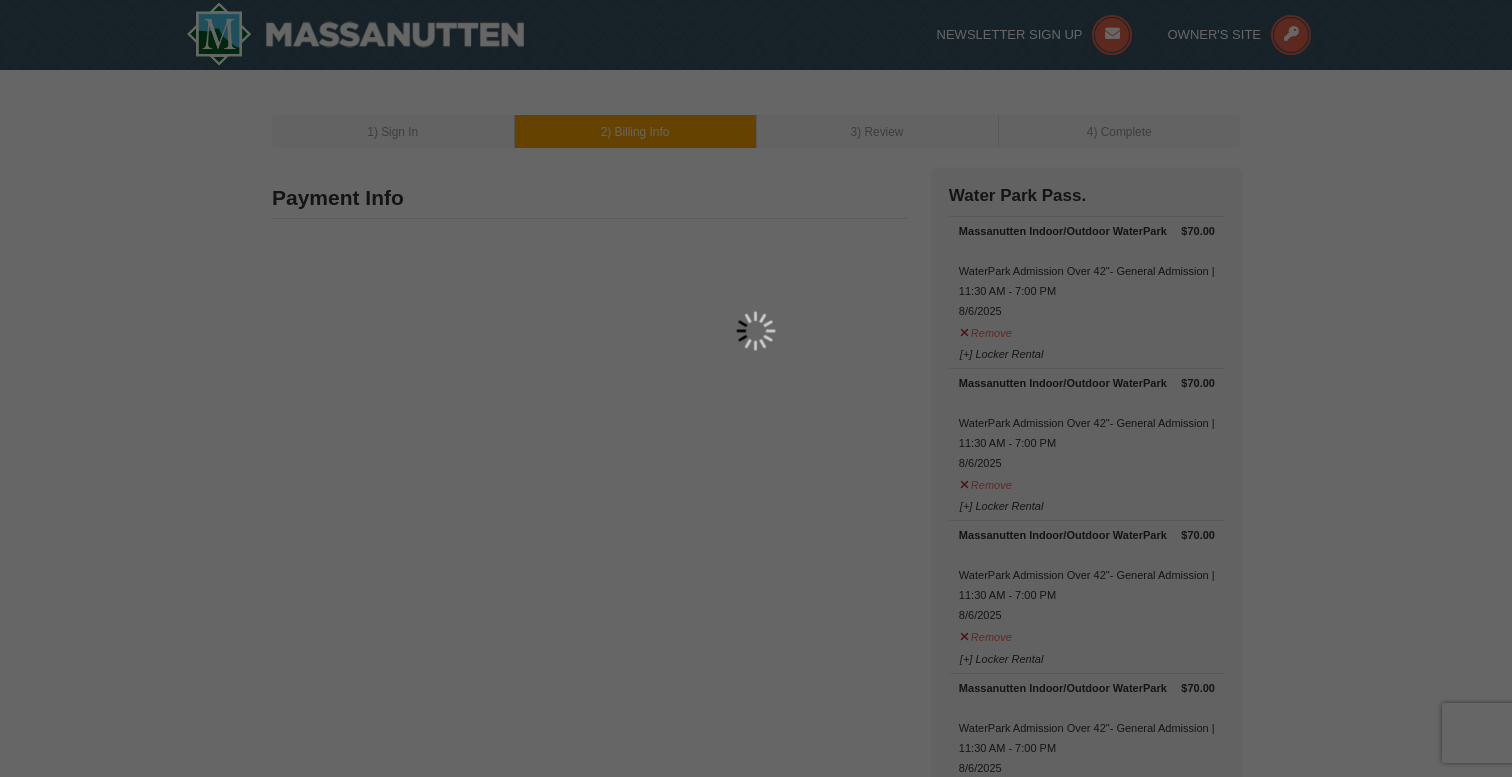 type on "276" 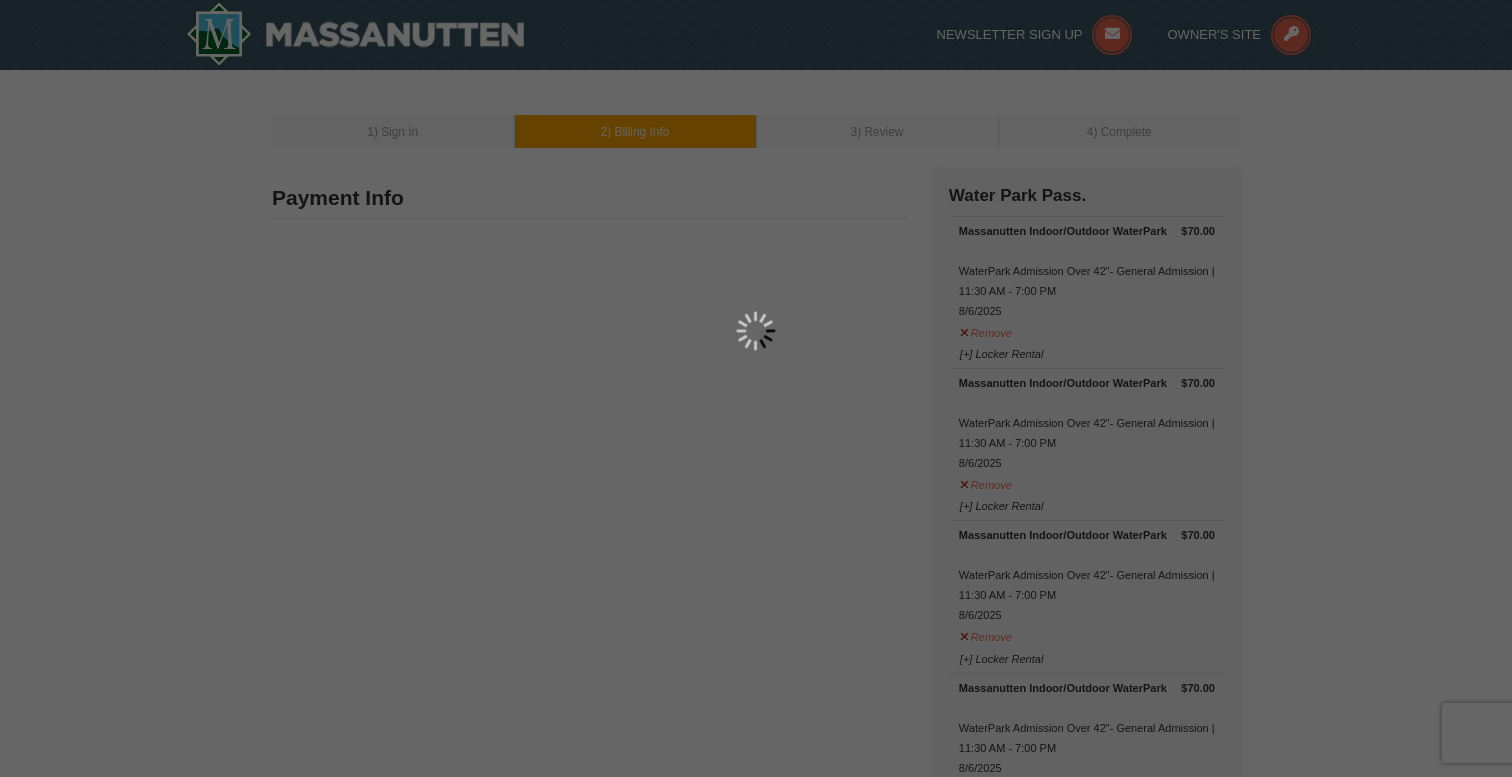 type on "623" 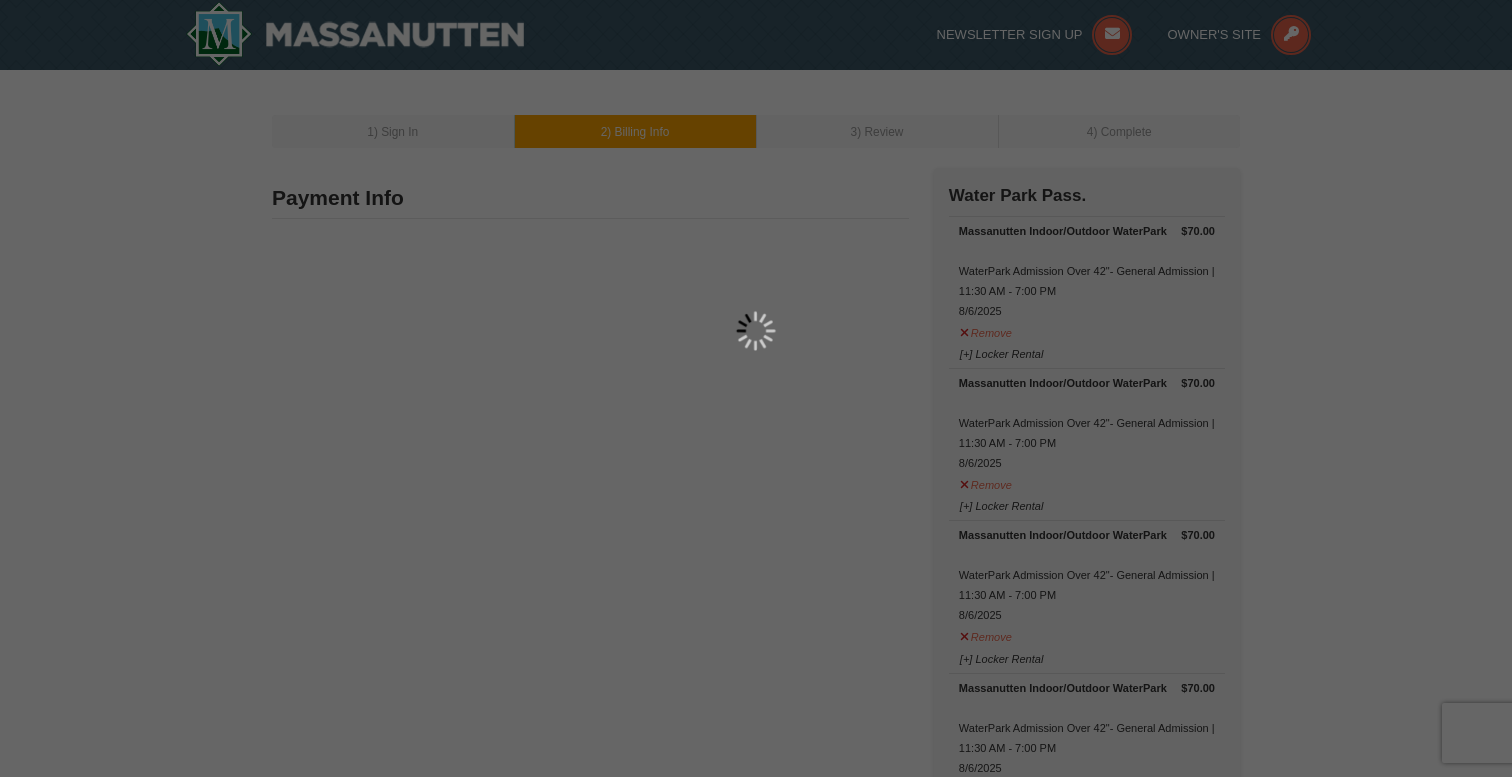 type on "3034" 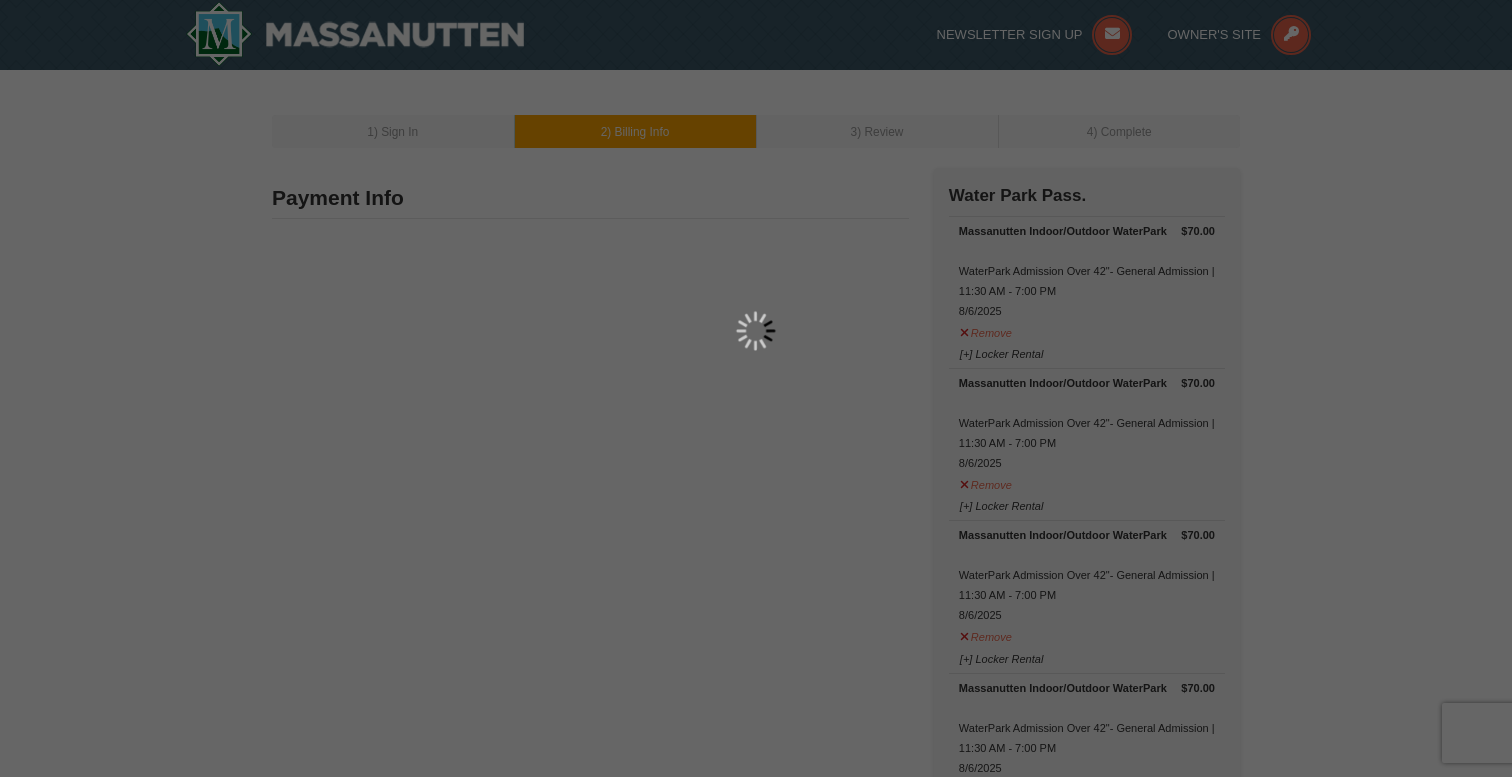 type on "craig.allen.ramseyer@gmail.com" 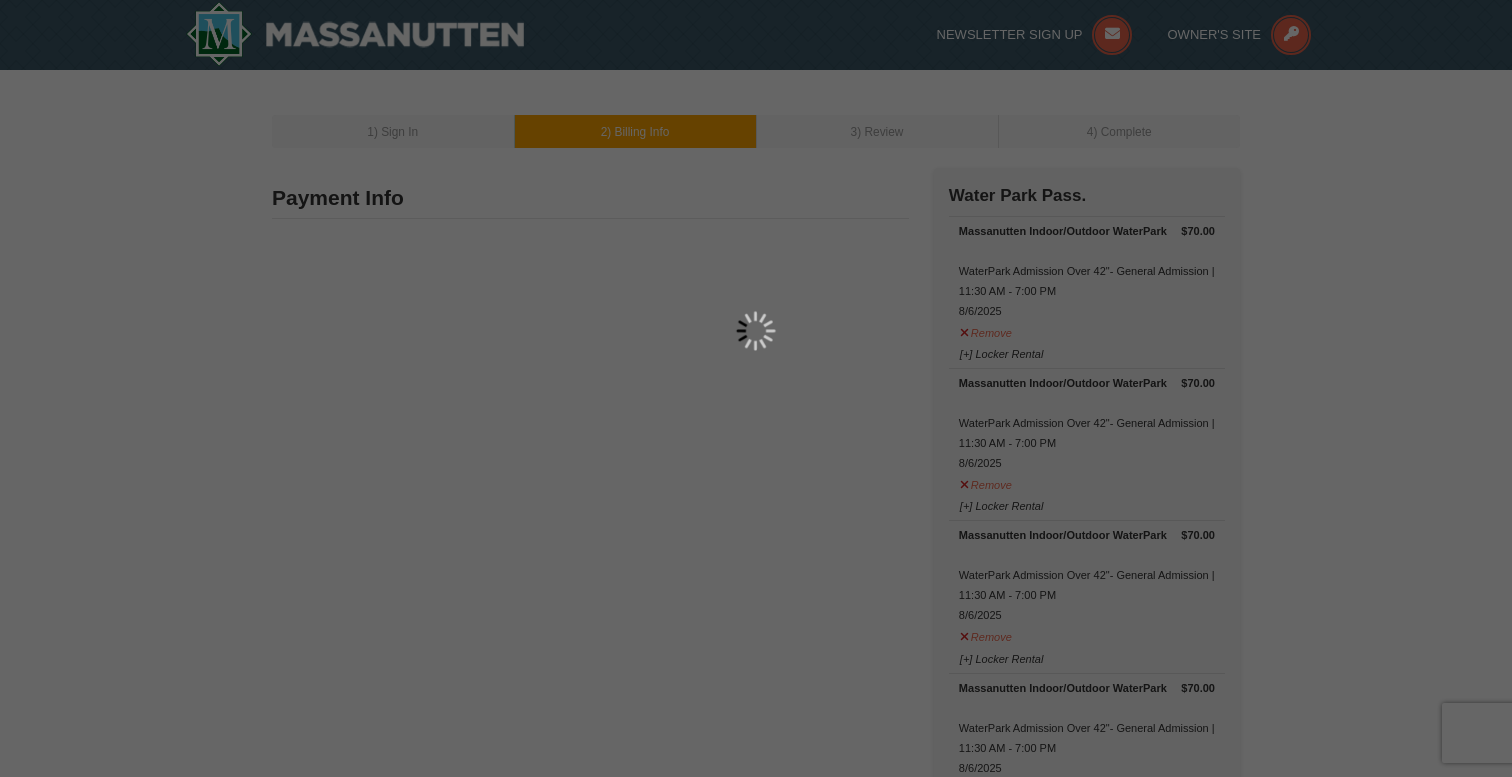 select on "VA" 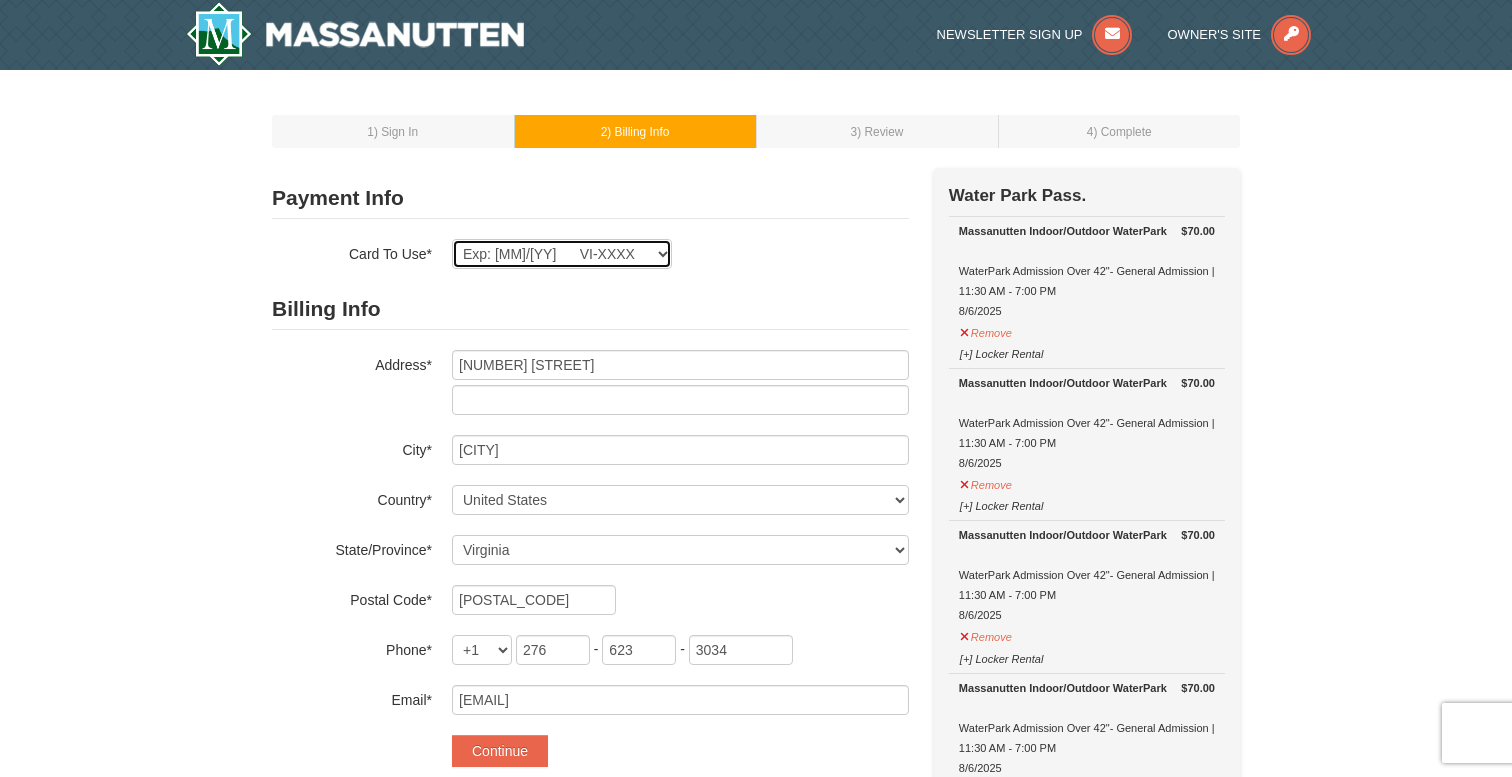 click on "Exp: 10/25      AX-XXXX Exp: 08/25      VI-XXXX New Card" at bounding box center [562, 254] 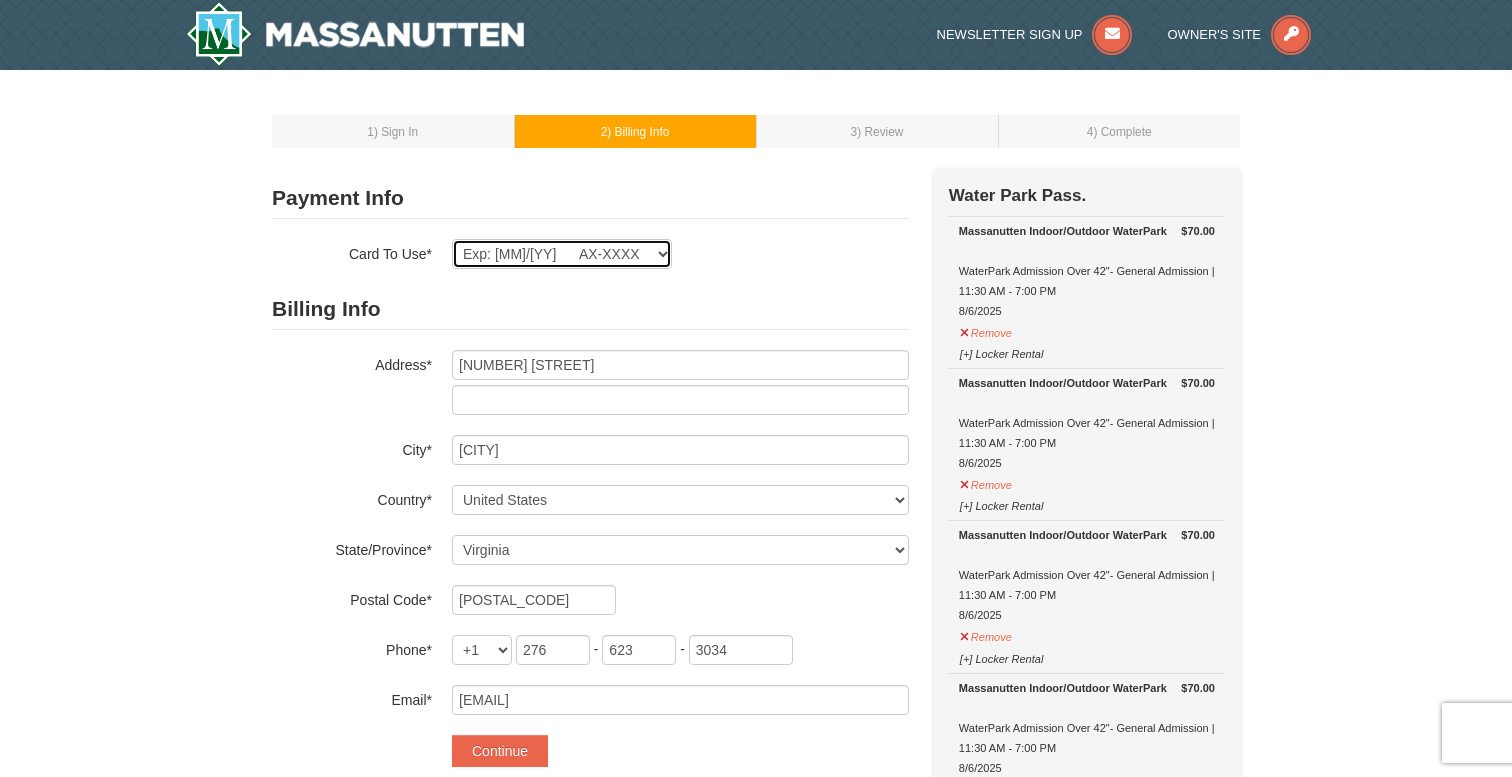 select on "VA" 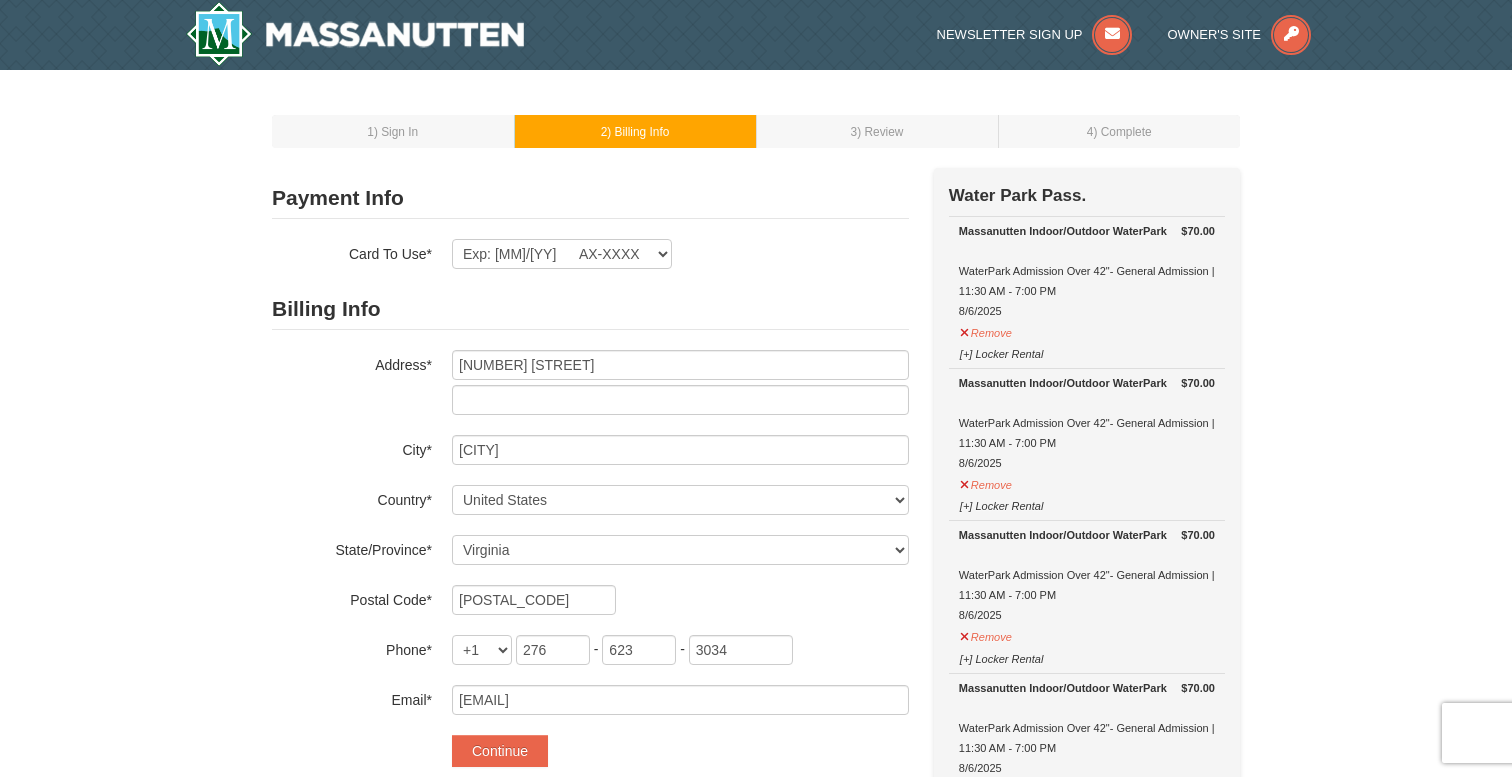 click on "Billing Info" at bounding box center [590, 309] 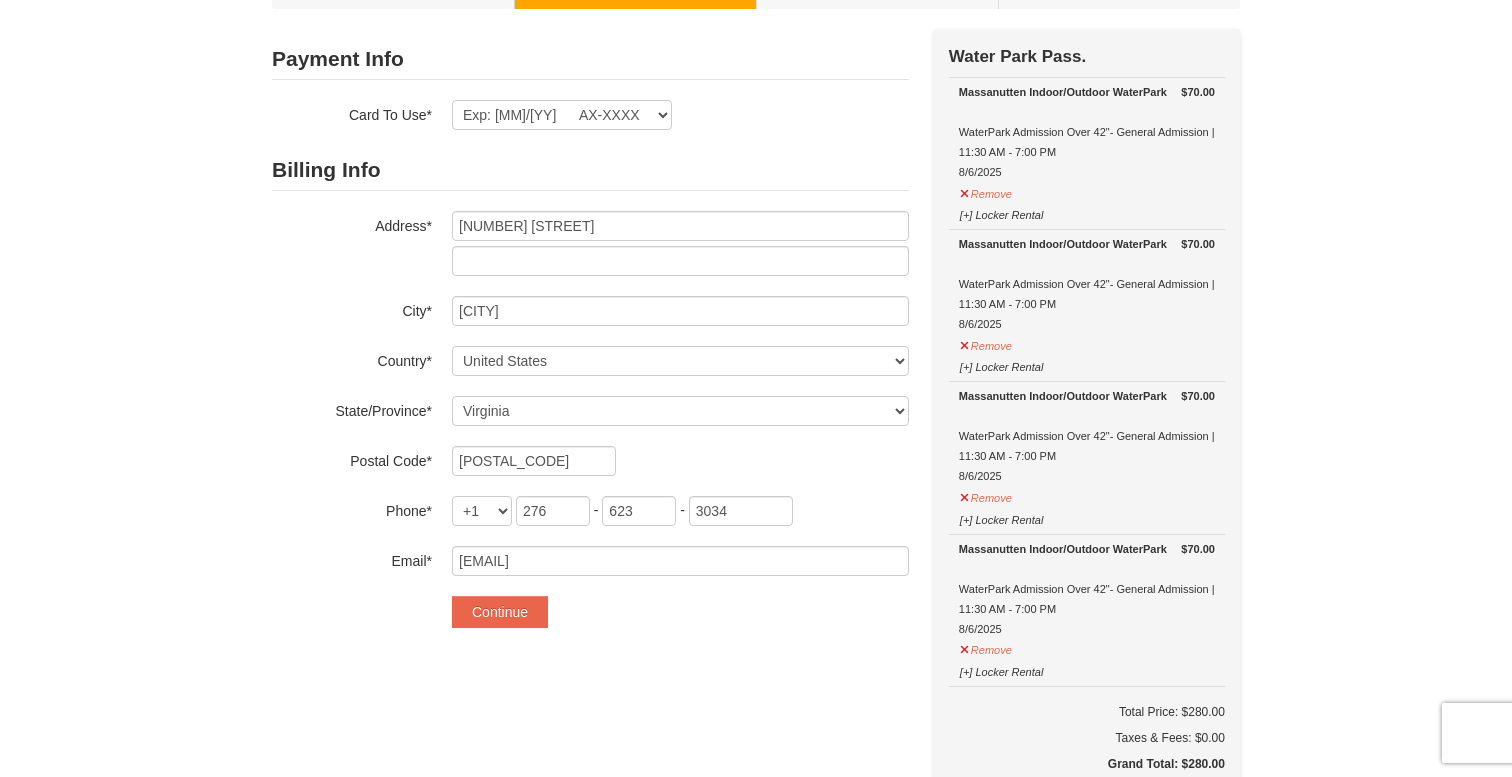 scroll, scrollTop: 148, scrollLeft: 0, axis: vertical 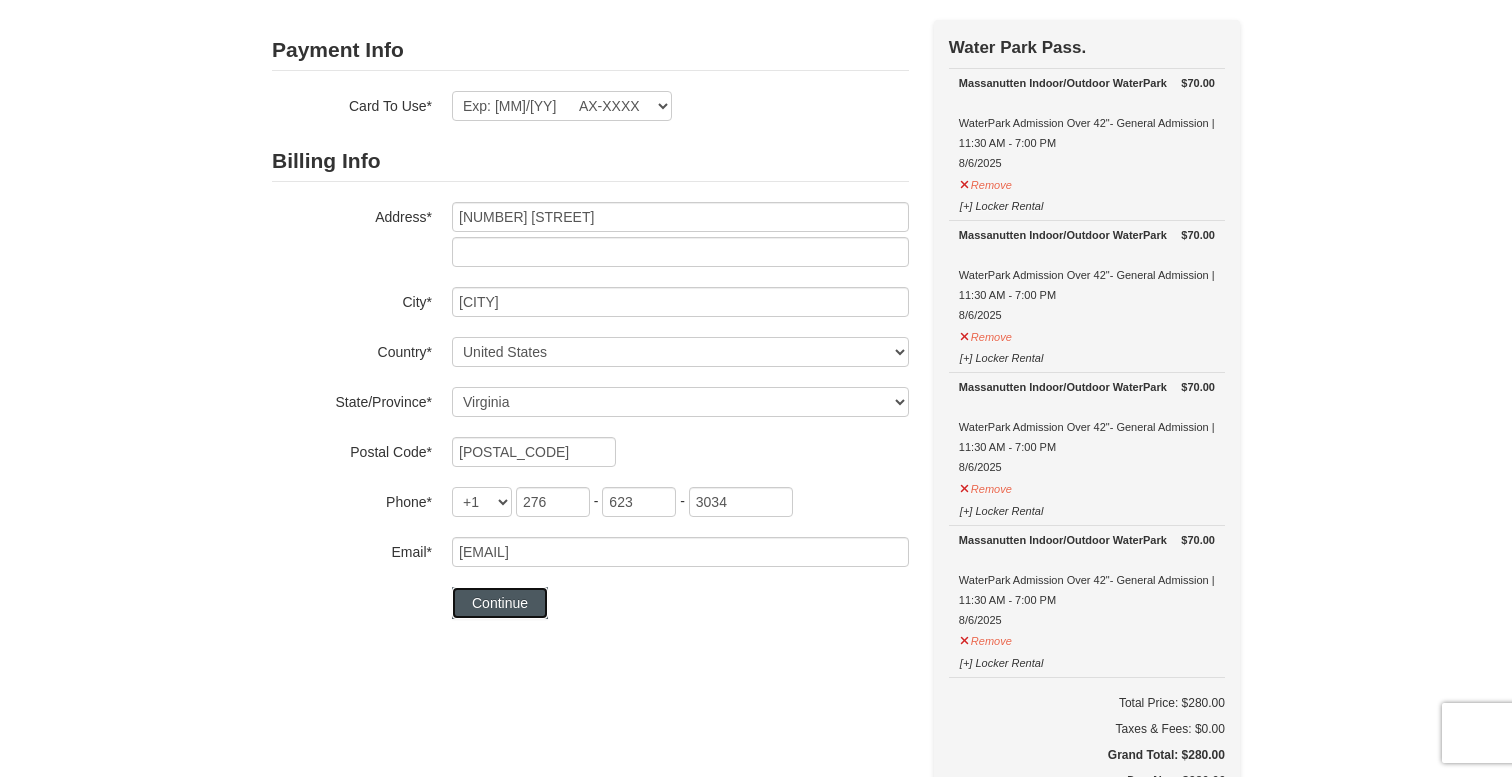 click on "Continue" at bounding box center (500, 603) 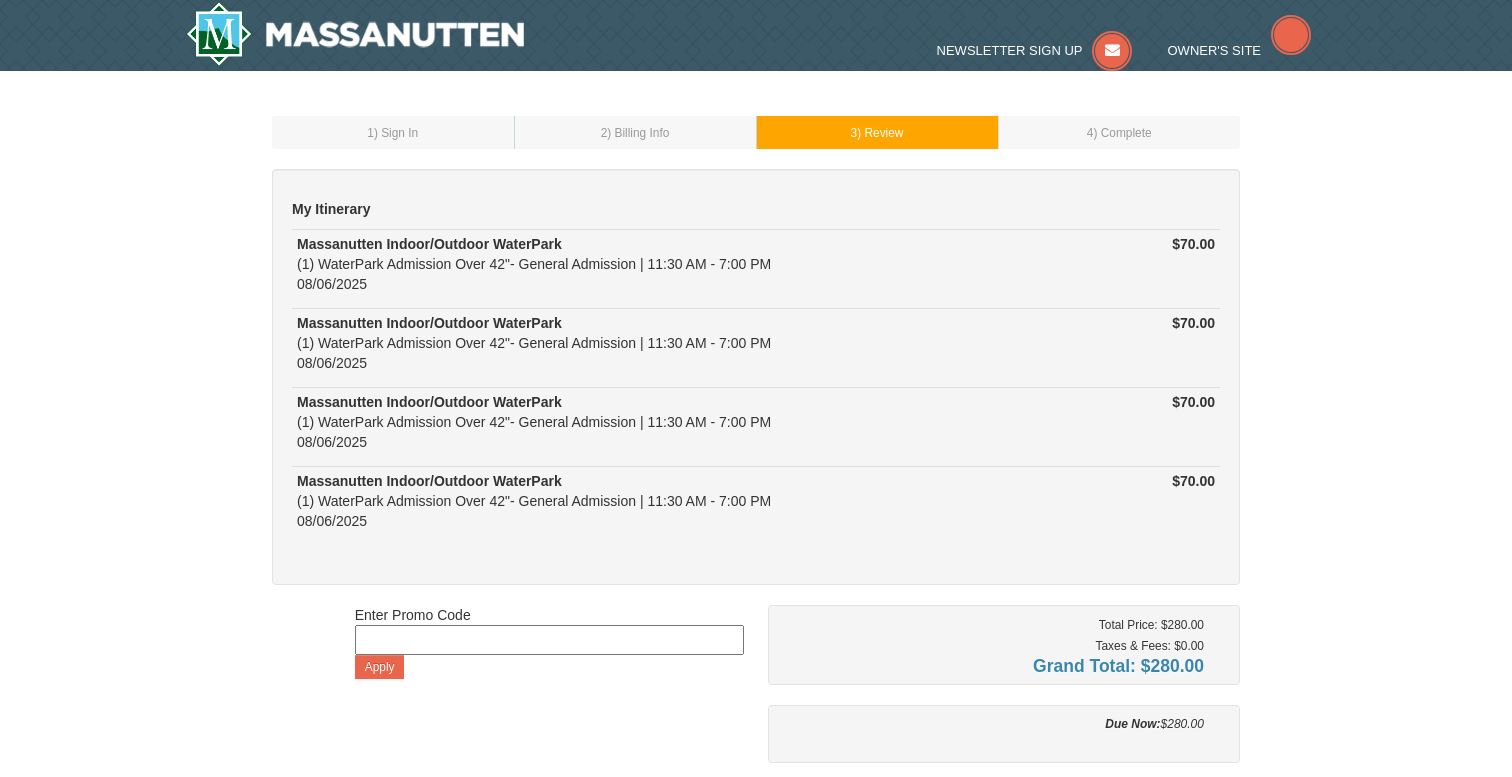 scroll, scrollTop: 0, scrollLeft: 0, axis: both 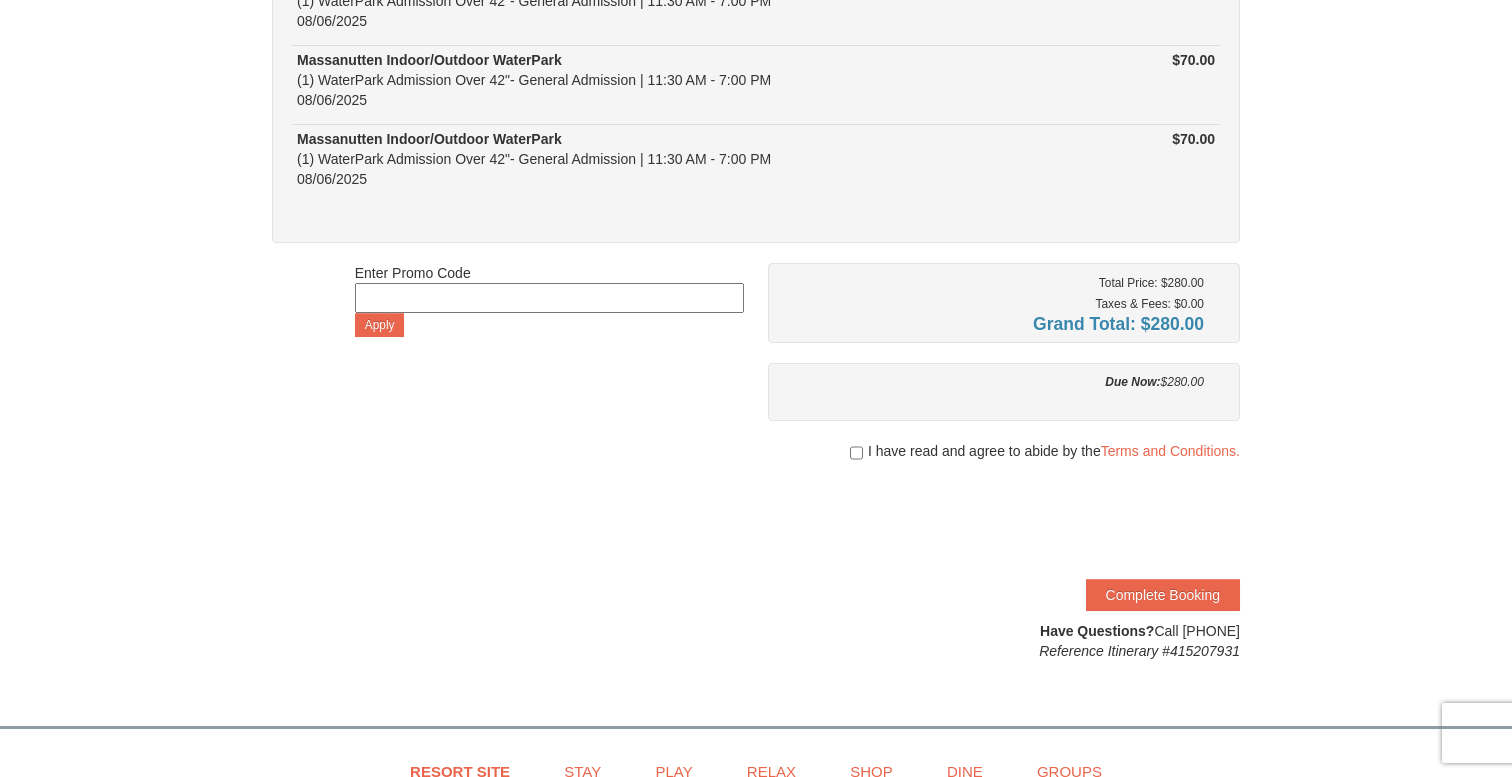 click at bounding box center [1004, 471] 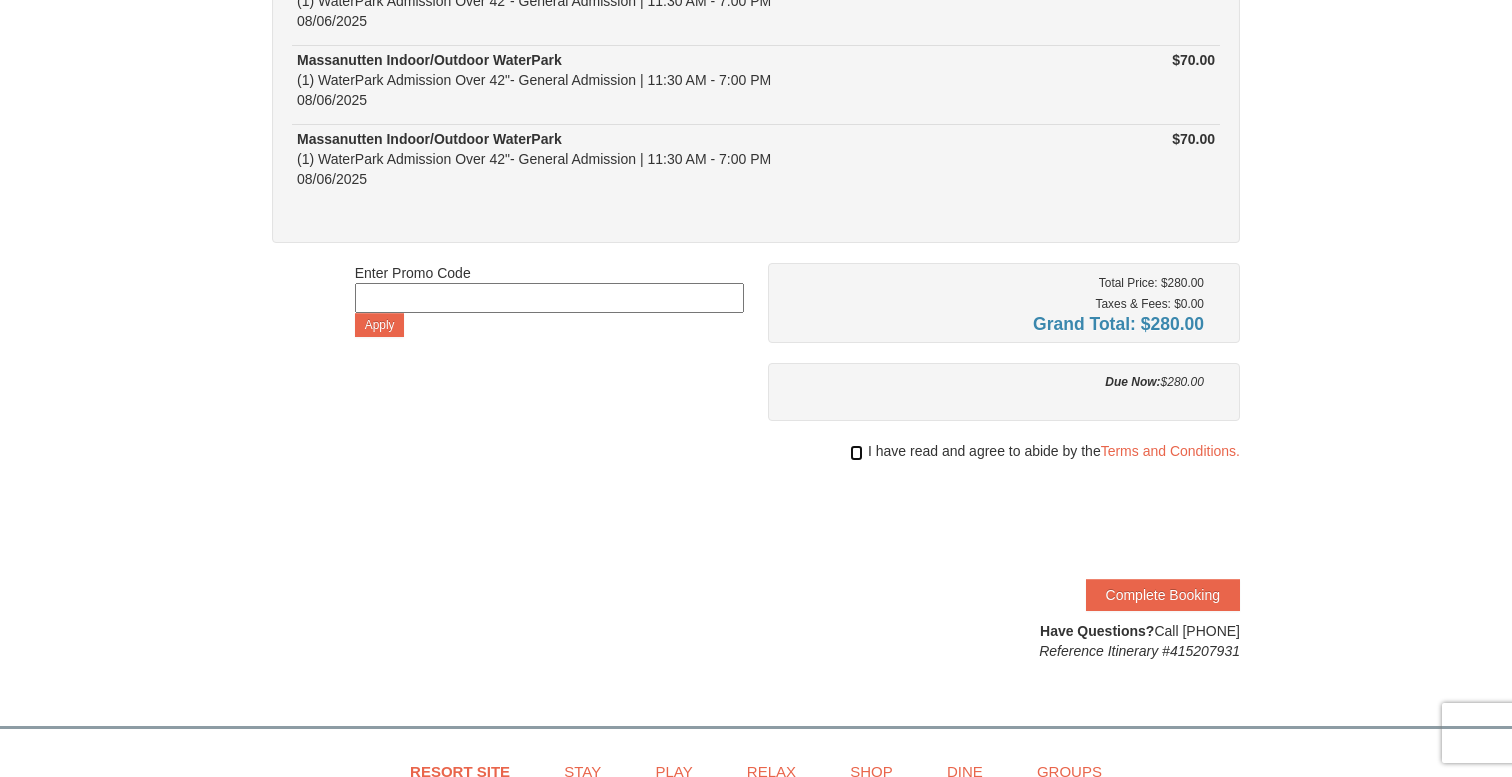 click at bounding box center (856, 453) 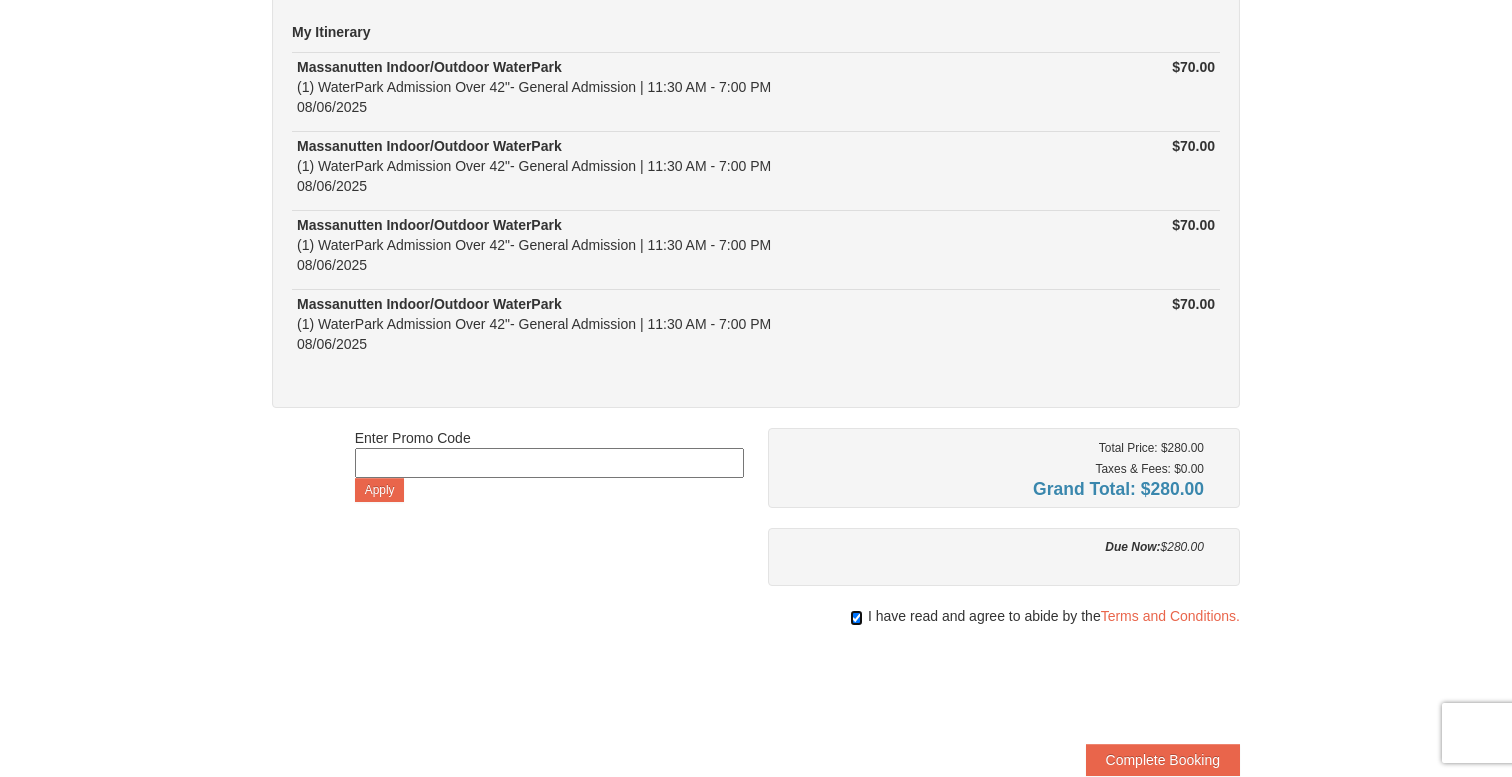 scroll, scrollTop: 249, scrollLeft: 0, axis: vertical 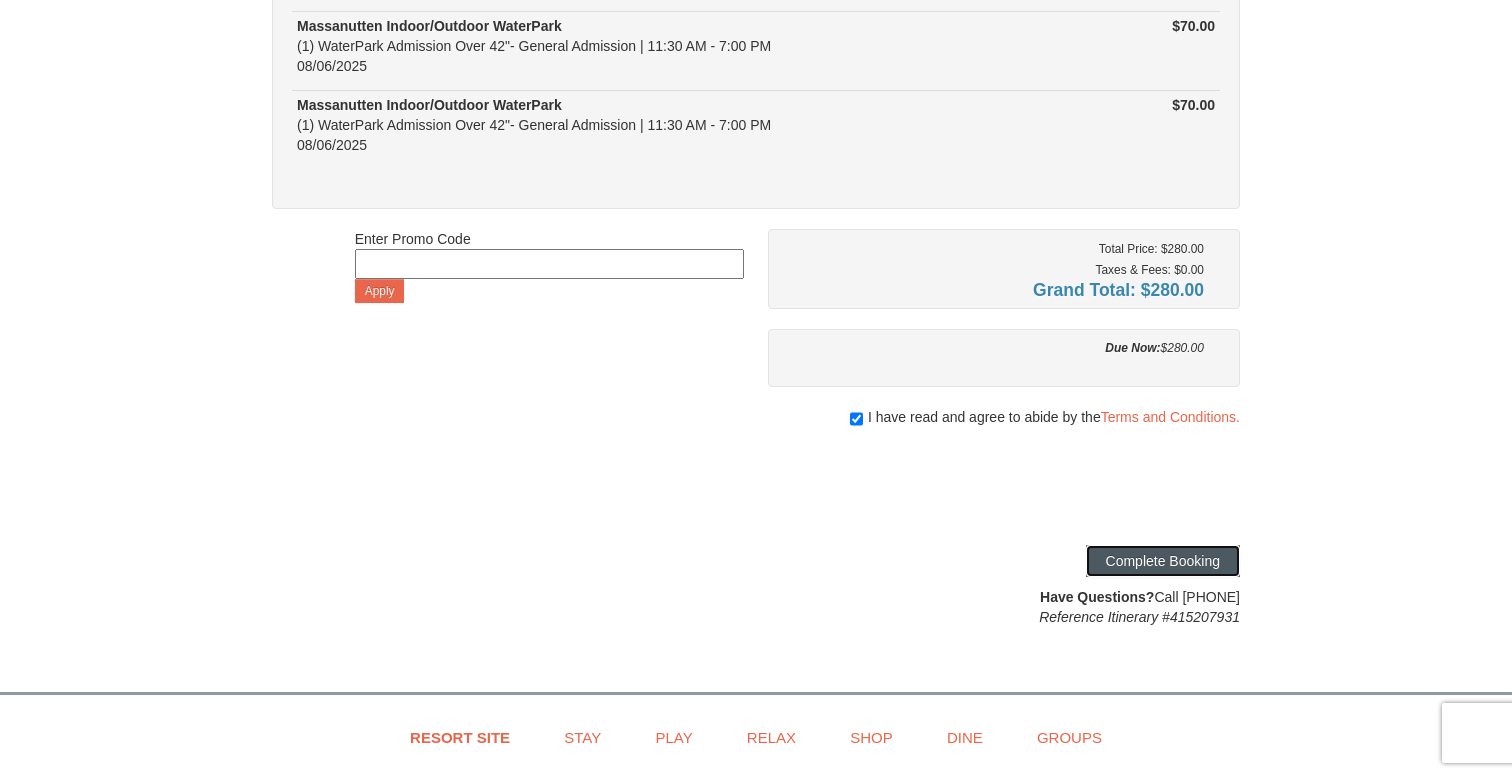 click on "Complete Booking" at bounding box center [1163, 561] 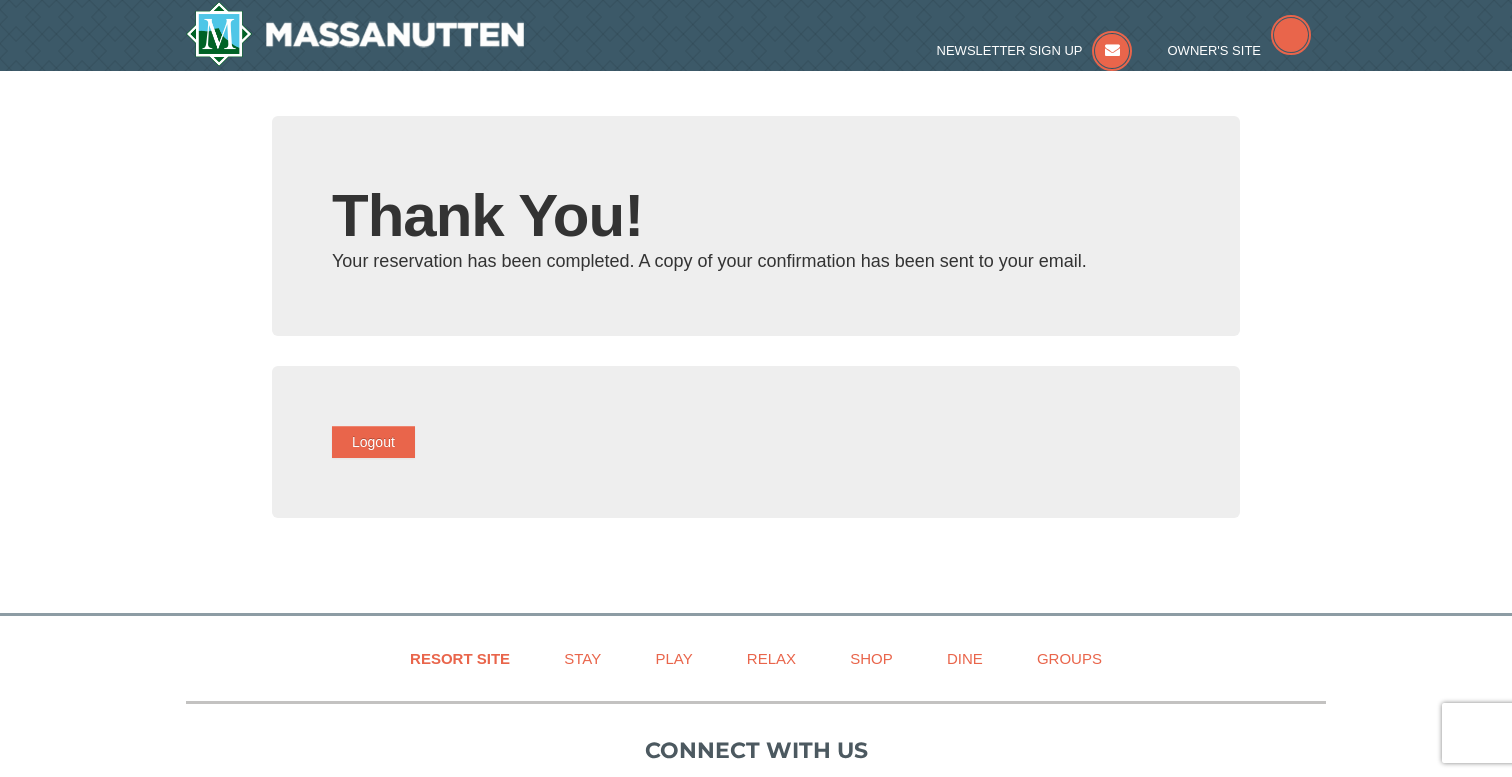 scroll, scrollTop: 0, scrollLeft: 0, axis: both 